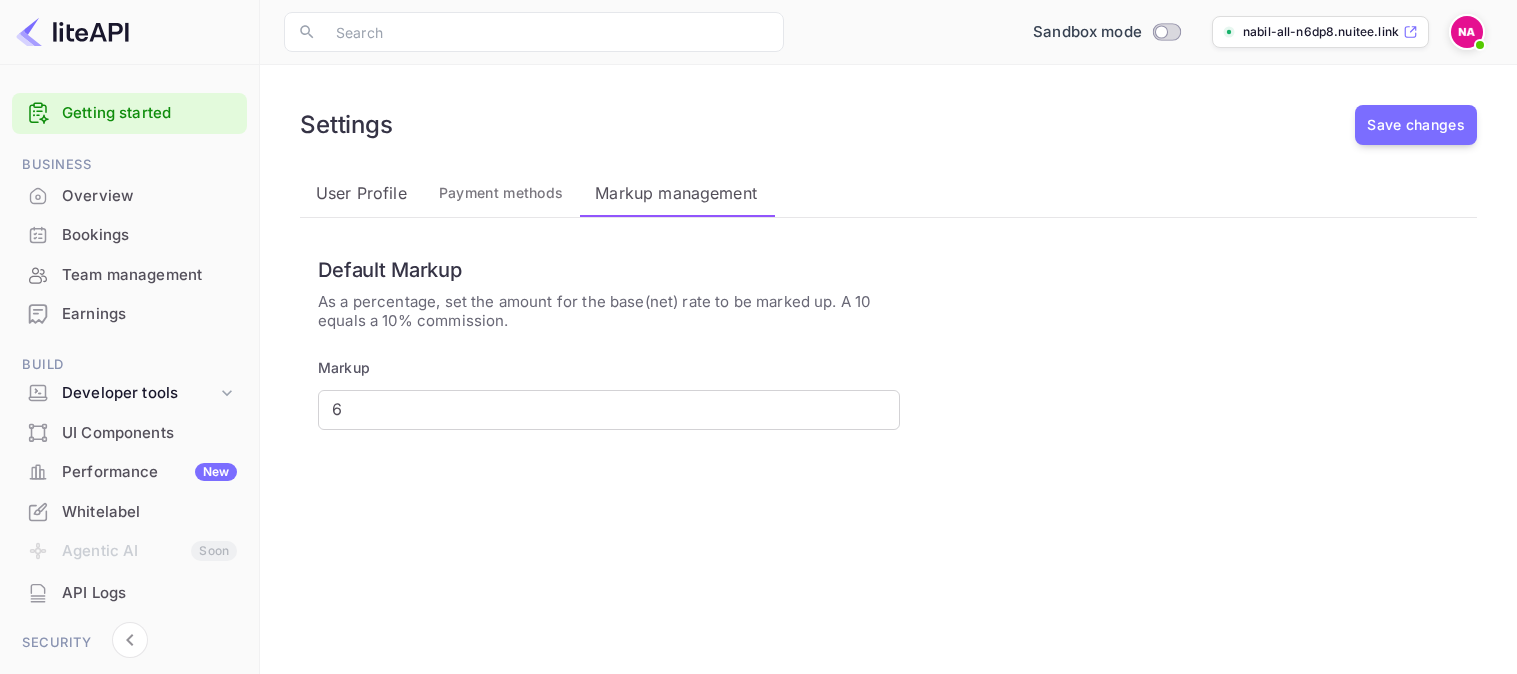 scroll, scrollTop: 0, scrollLeft: 0, axis: both 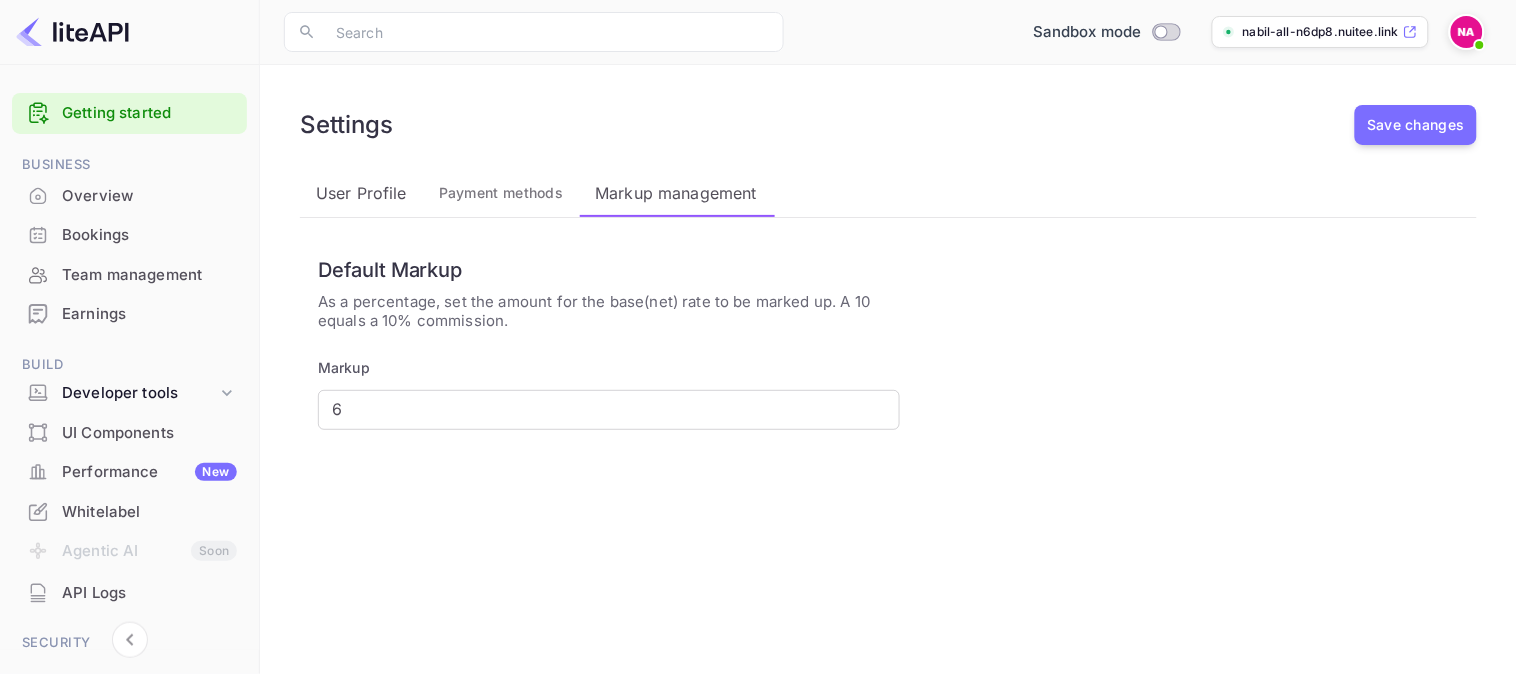 click on "Payment methods" at bounding box center [501, 193] 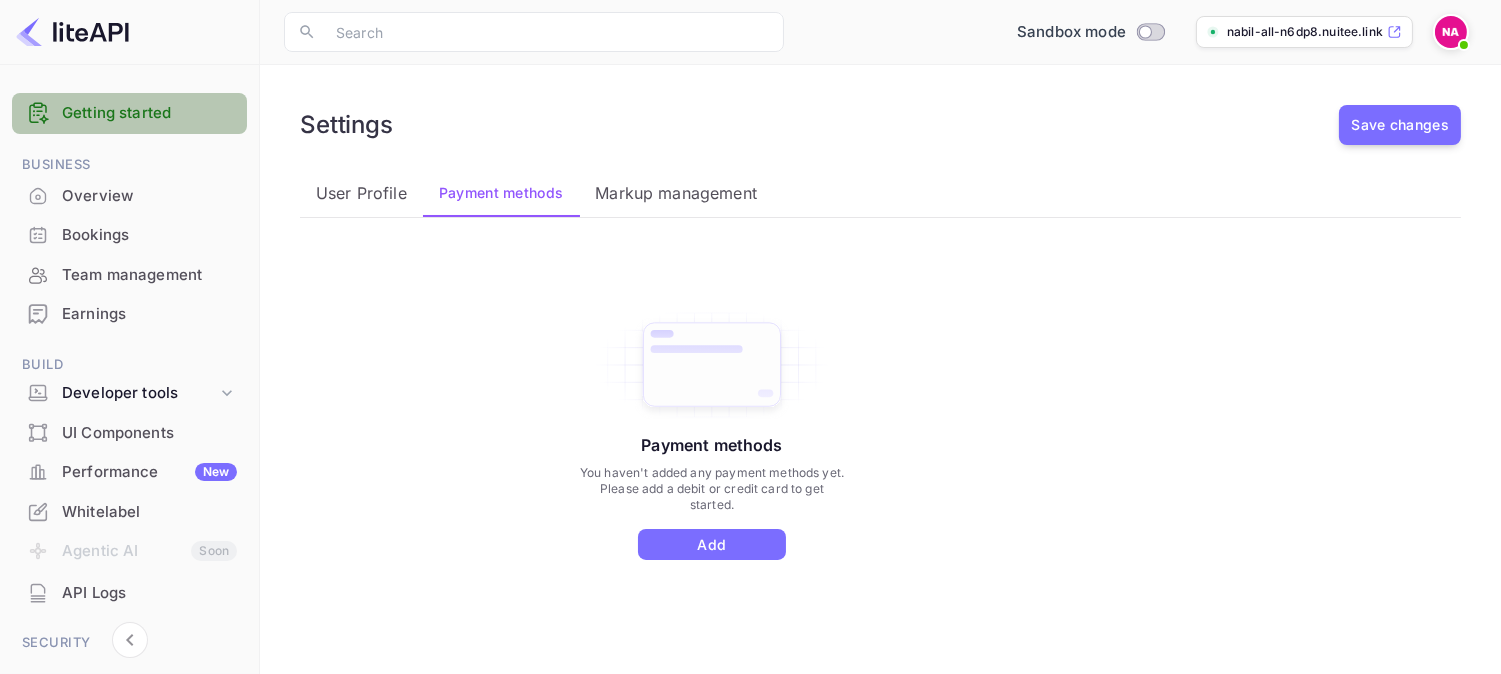 click on "Getting started" at bounding box center [149, 113] 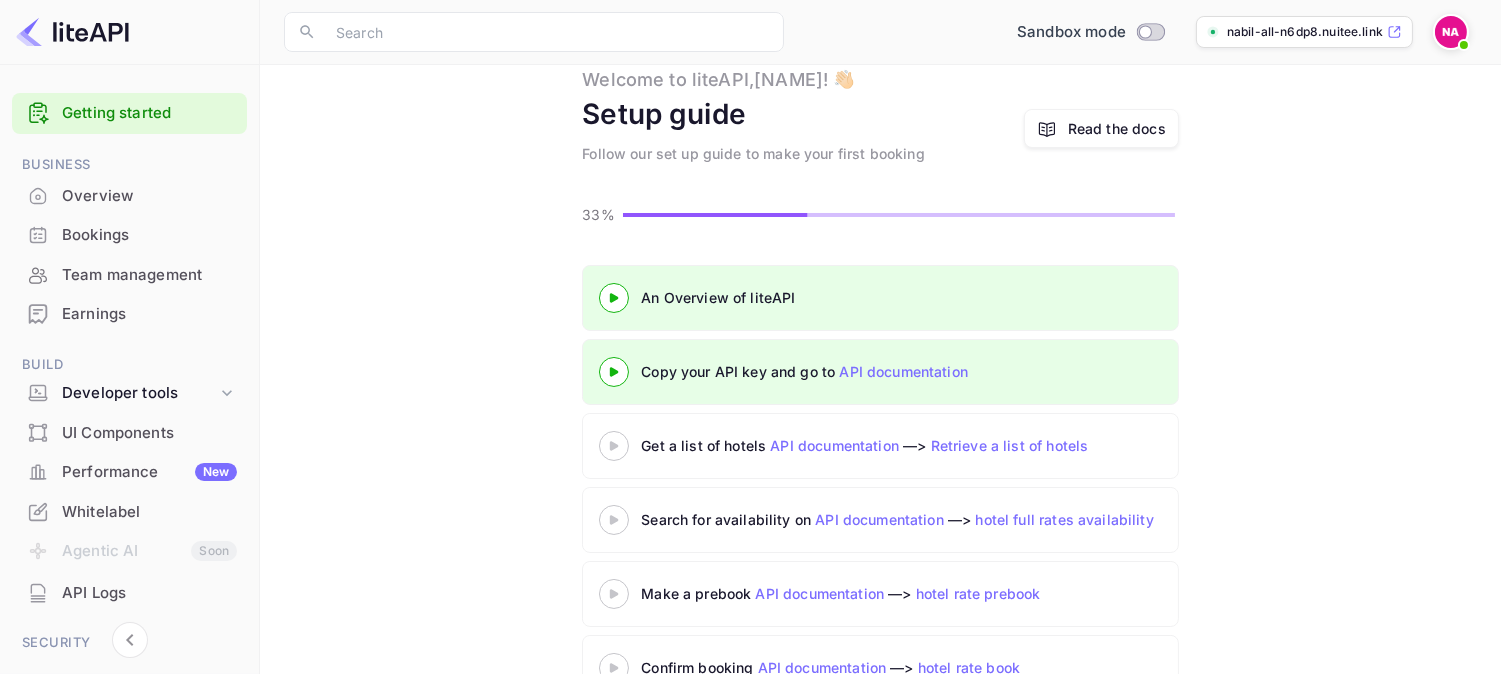 scroll, scrollTop: 0, scrollLeft: 0, axis: both 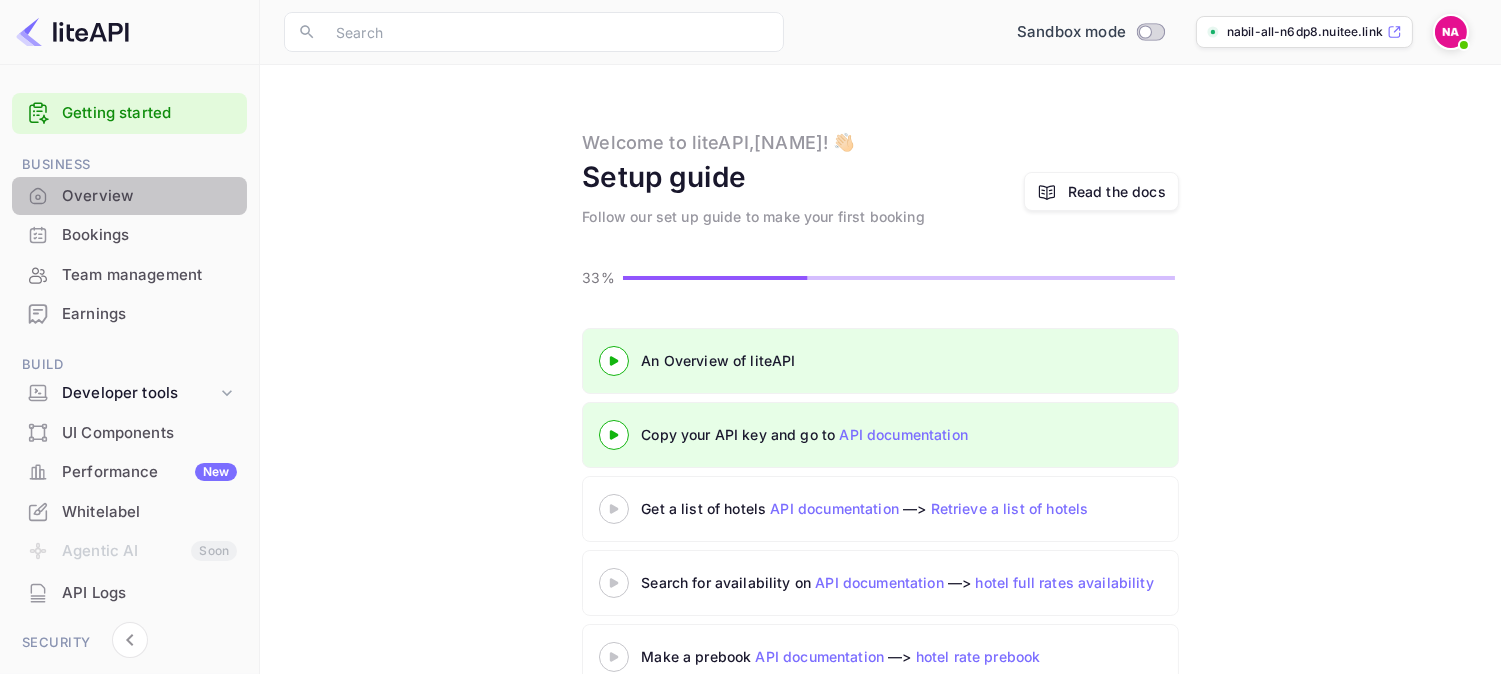 click on "Overview" at bounding box center [149, 196] 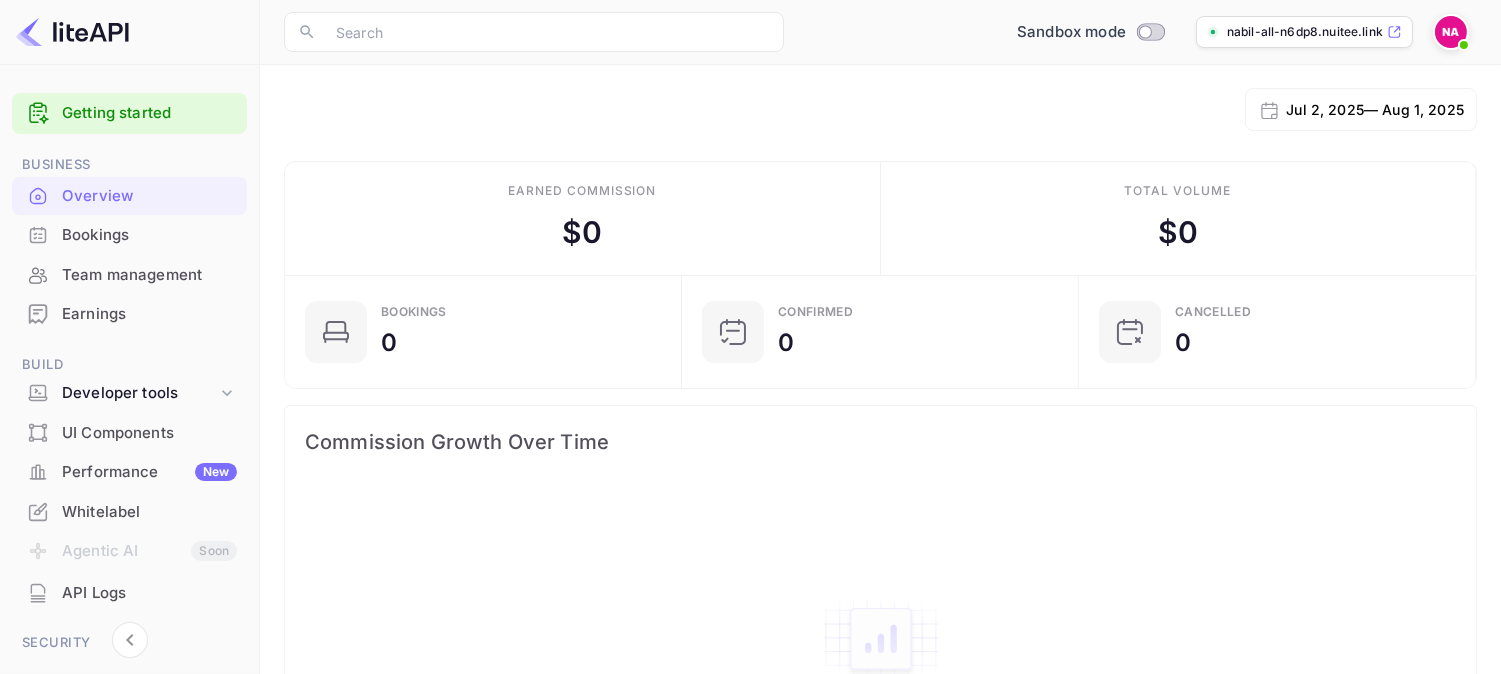 scroll, scrollTop: 0, scrollLeft: 0, axis: both 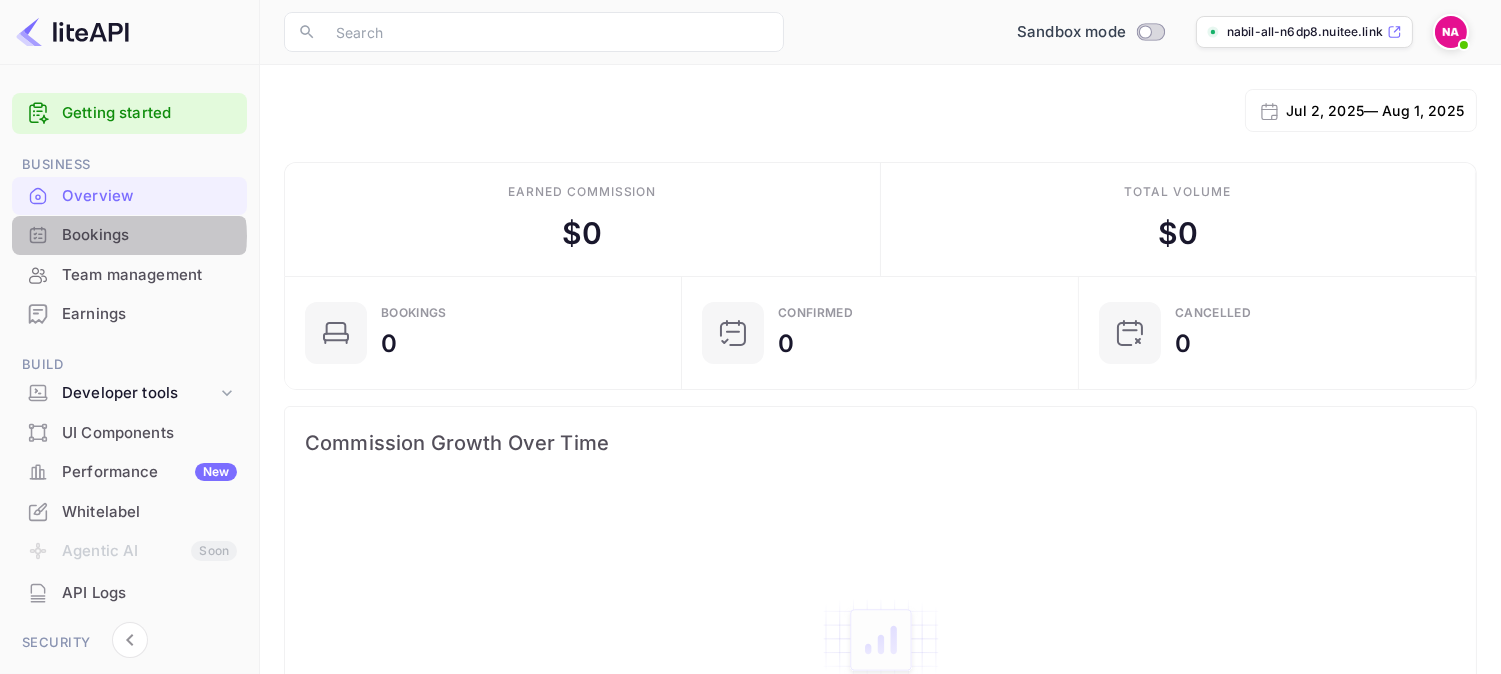 click on "Bookings" at bounding box center [149, 235] 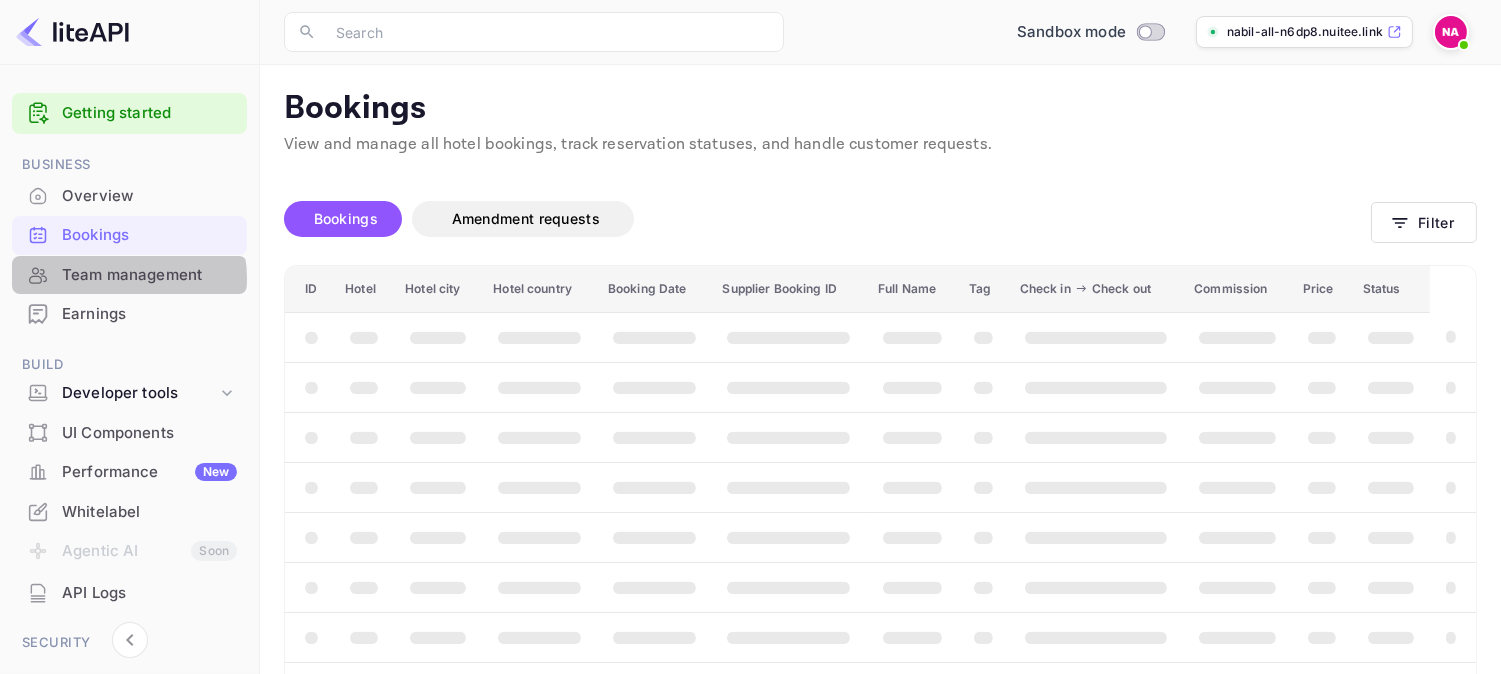 click on "Team management" at bounding box center (149, 275) 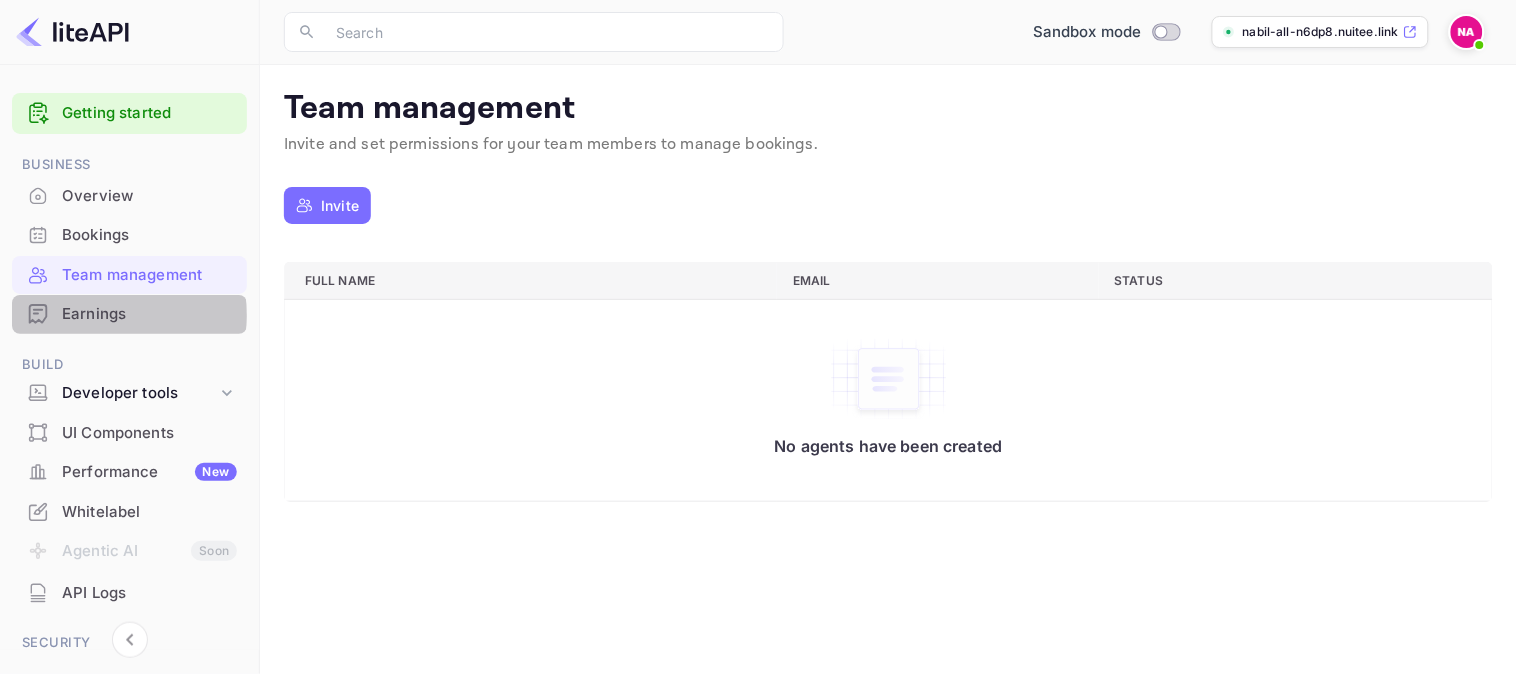 click on "Earnings" at bounding box center (149, 314) 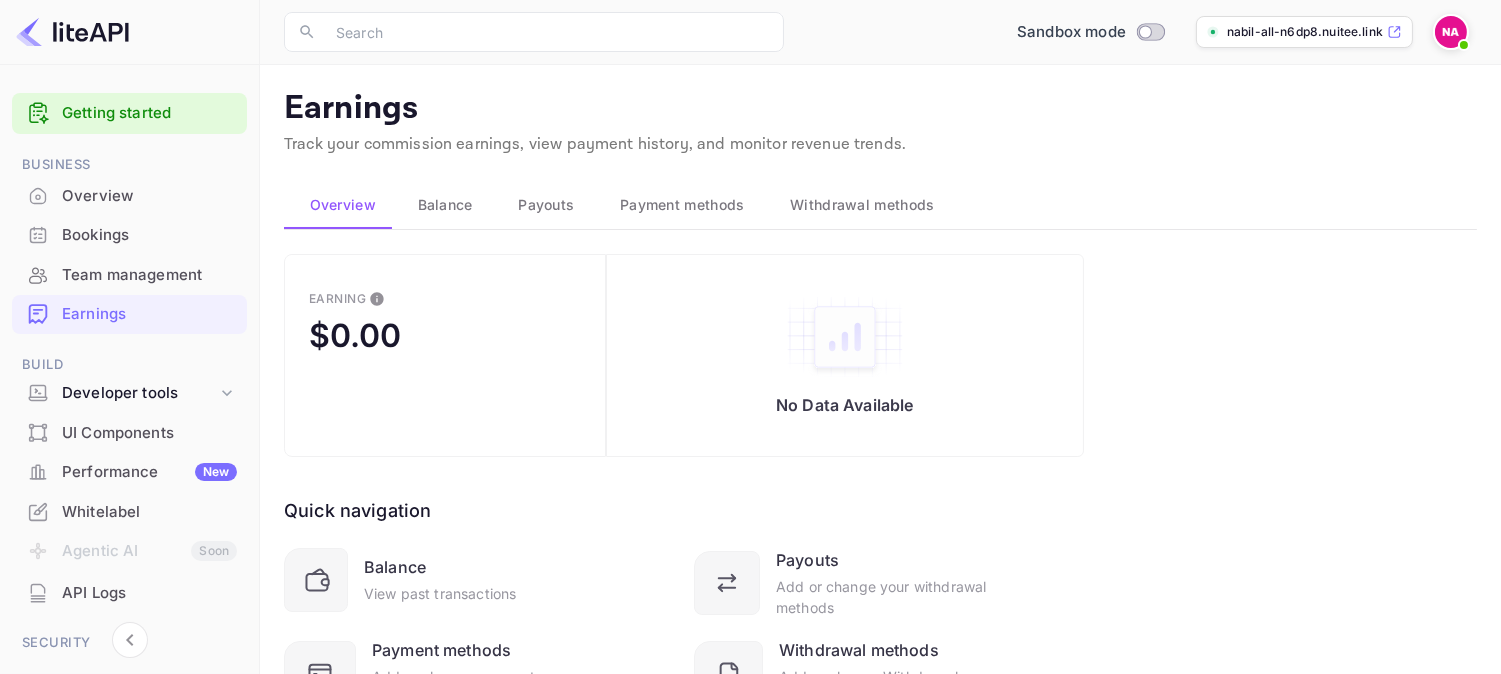 scroll, scrollTop: 3, scrollLeft: 0, axis: vertical 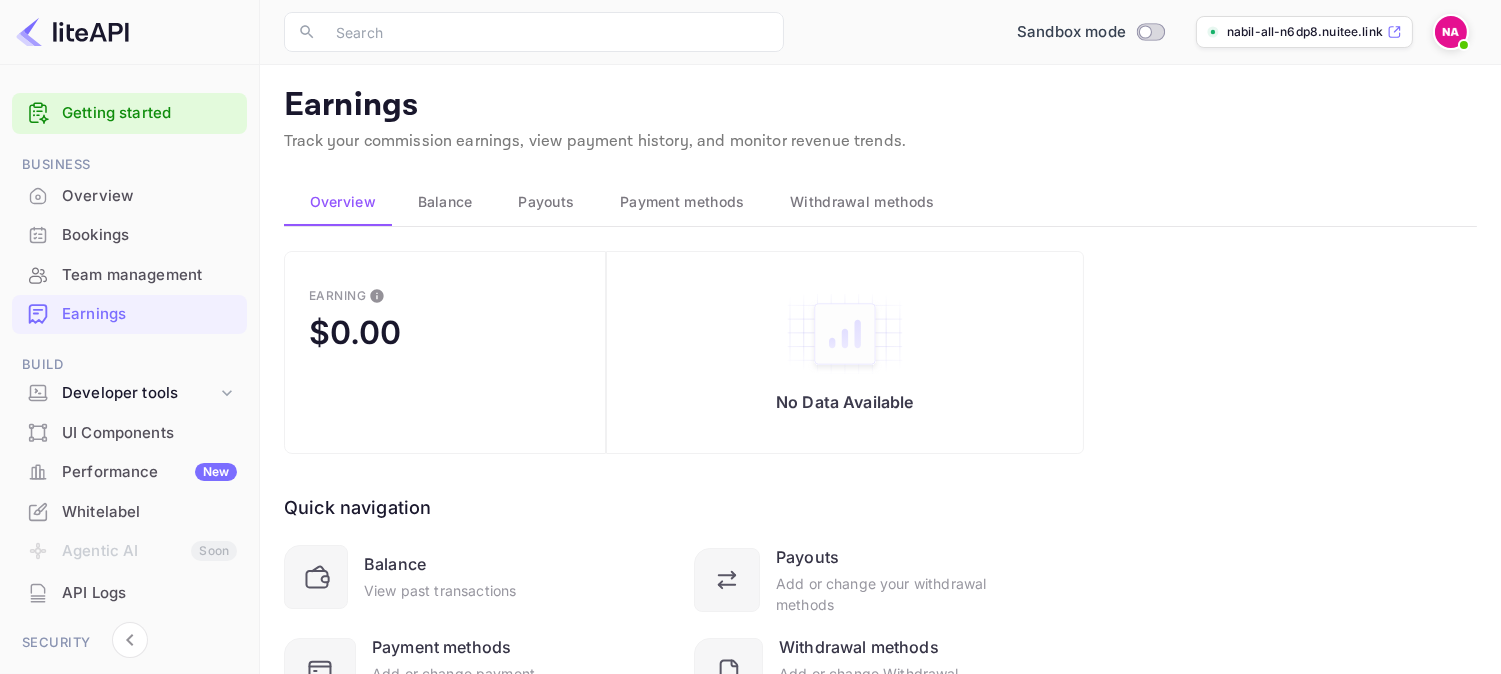 click on "Payouts" at bounding box center [546, 202] 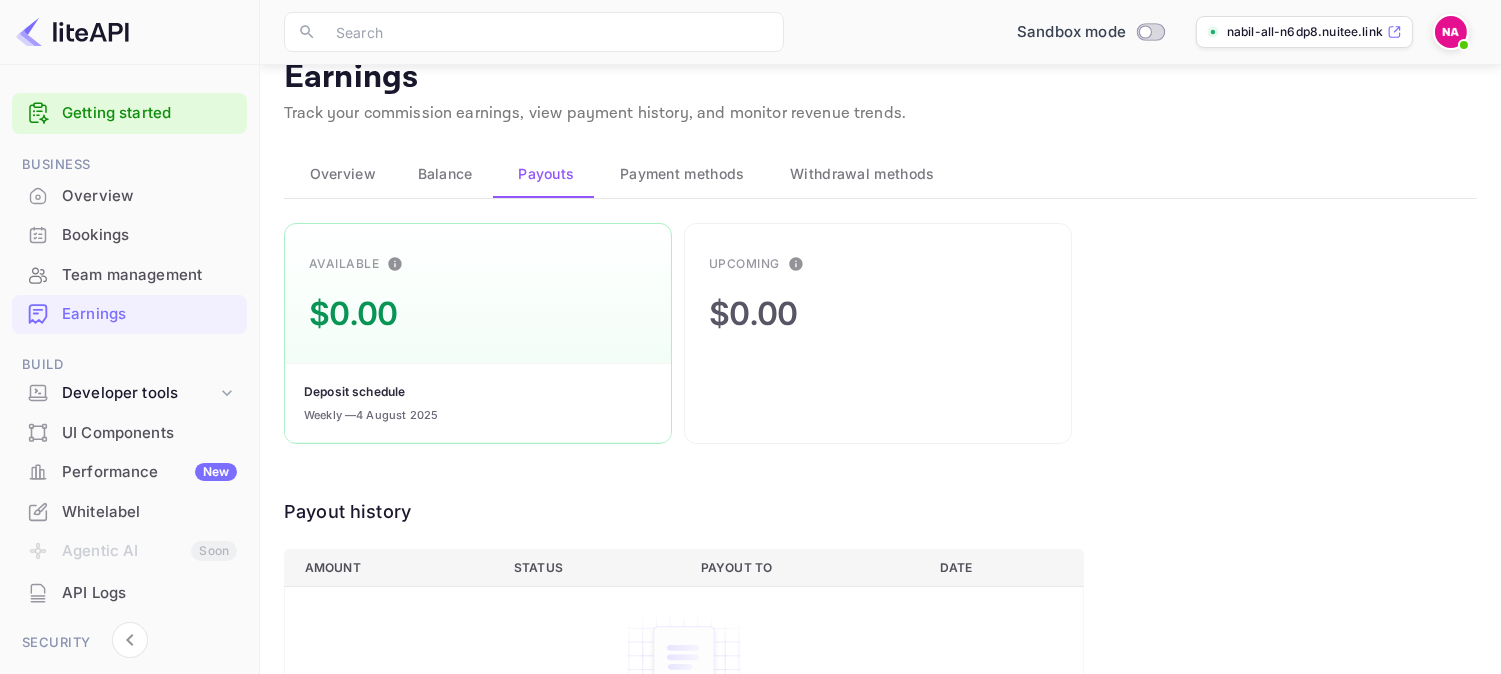 scroll, scrollTop: 0, scrollLeft: 0, axis: both 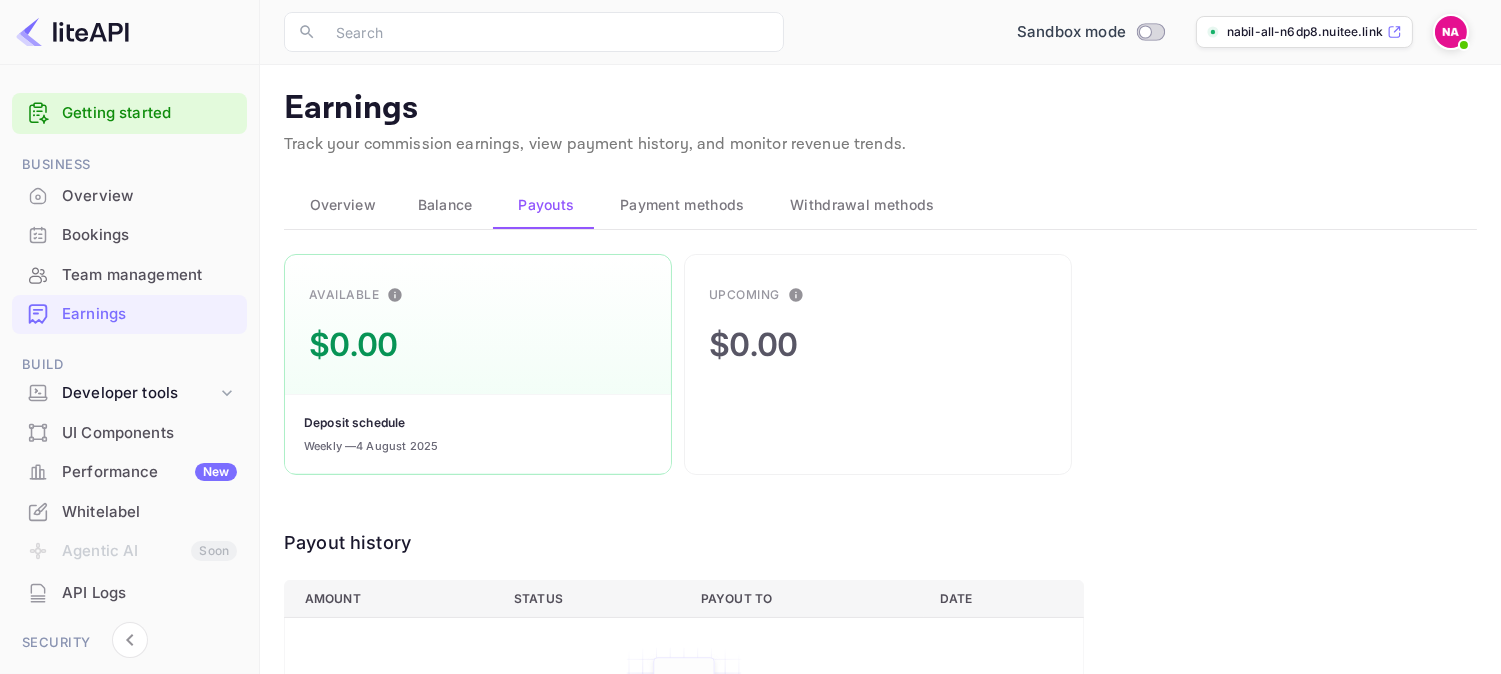 click on "Payment methods" at bounding box center [682, 205] 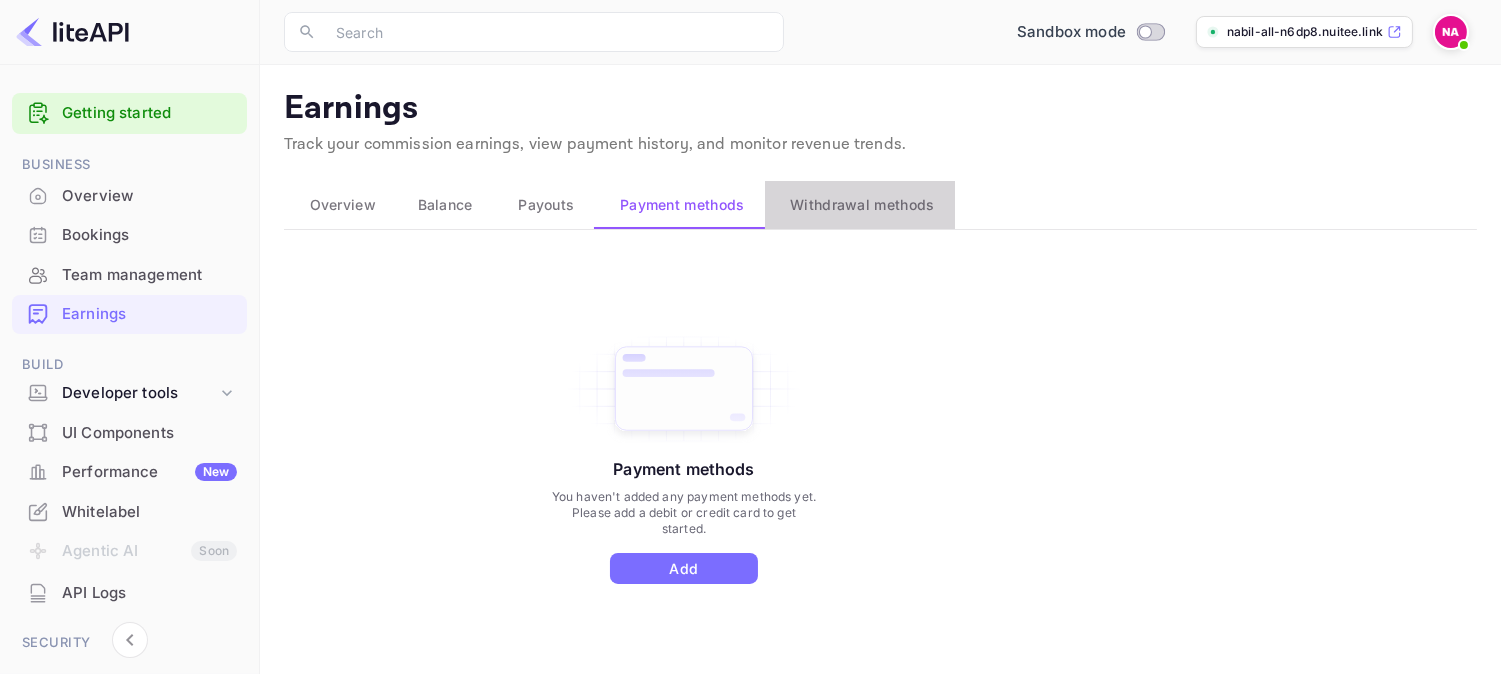 click on "Withdrawal methods" at bounding box center [862, 205] 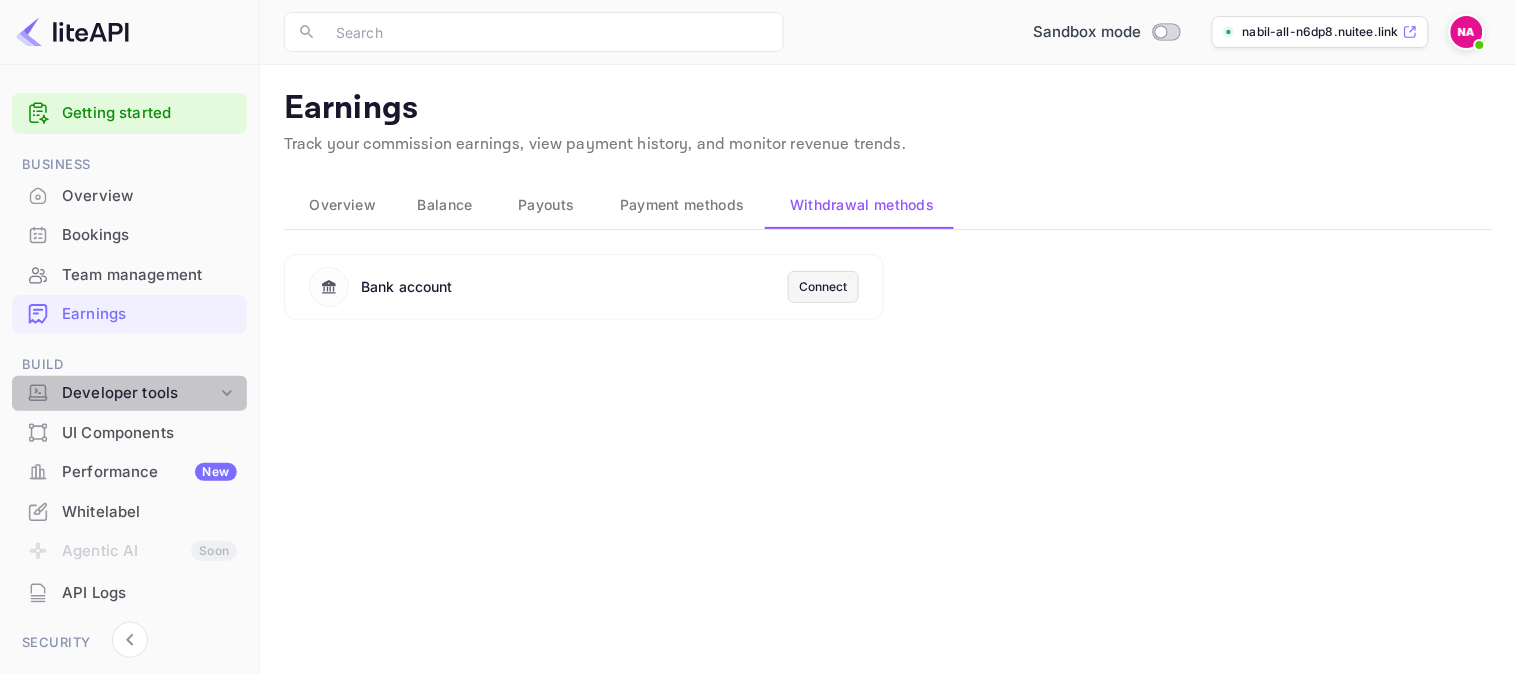 click on "Developer tools" at bounding box center (139, 393) 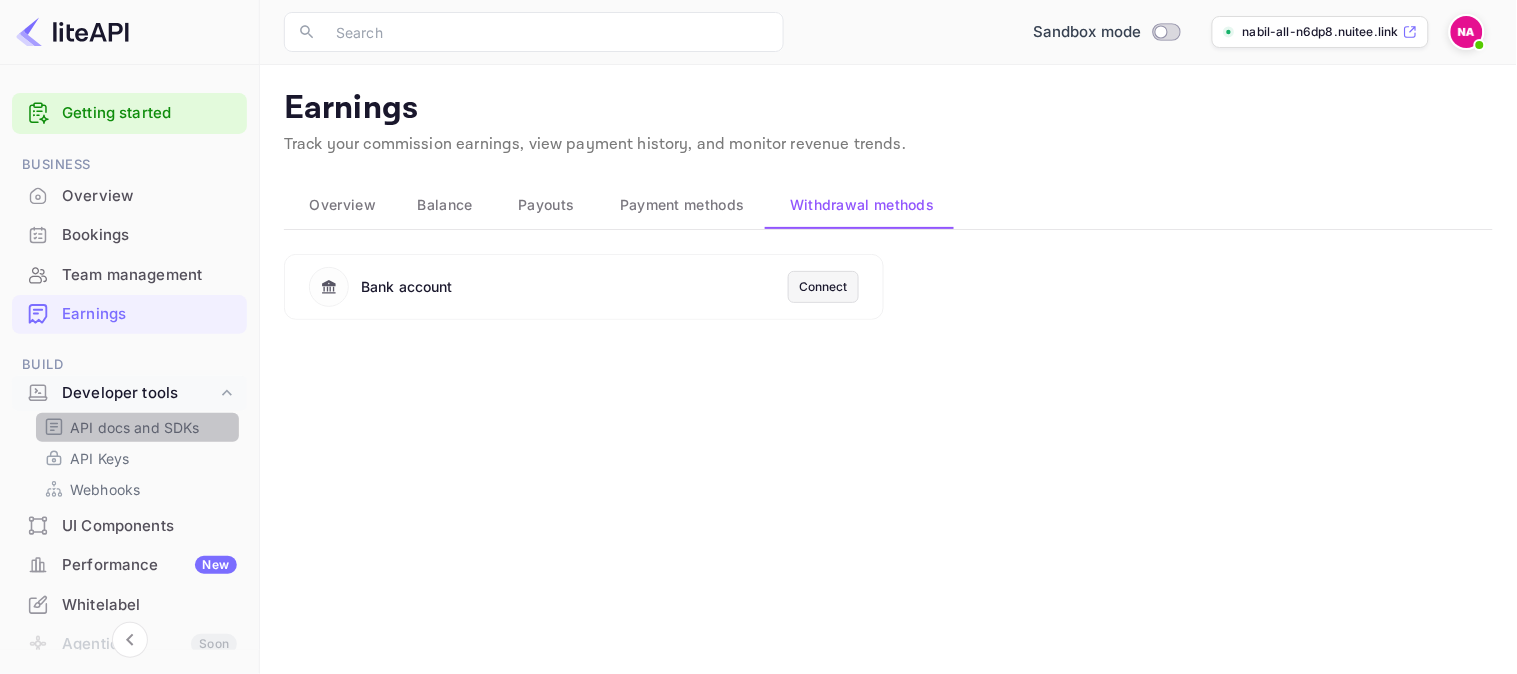 click on "API docs and SDKs" at bounding box center (135, 427) 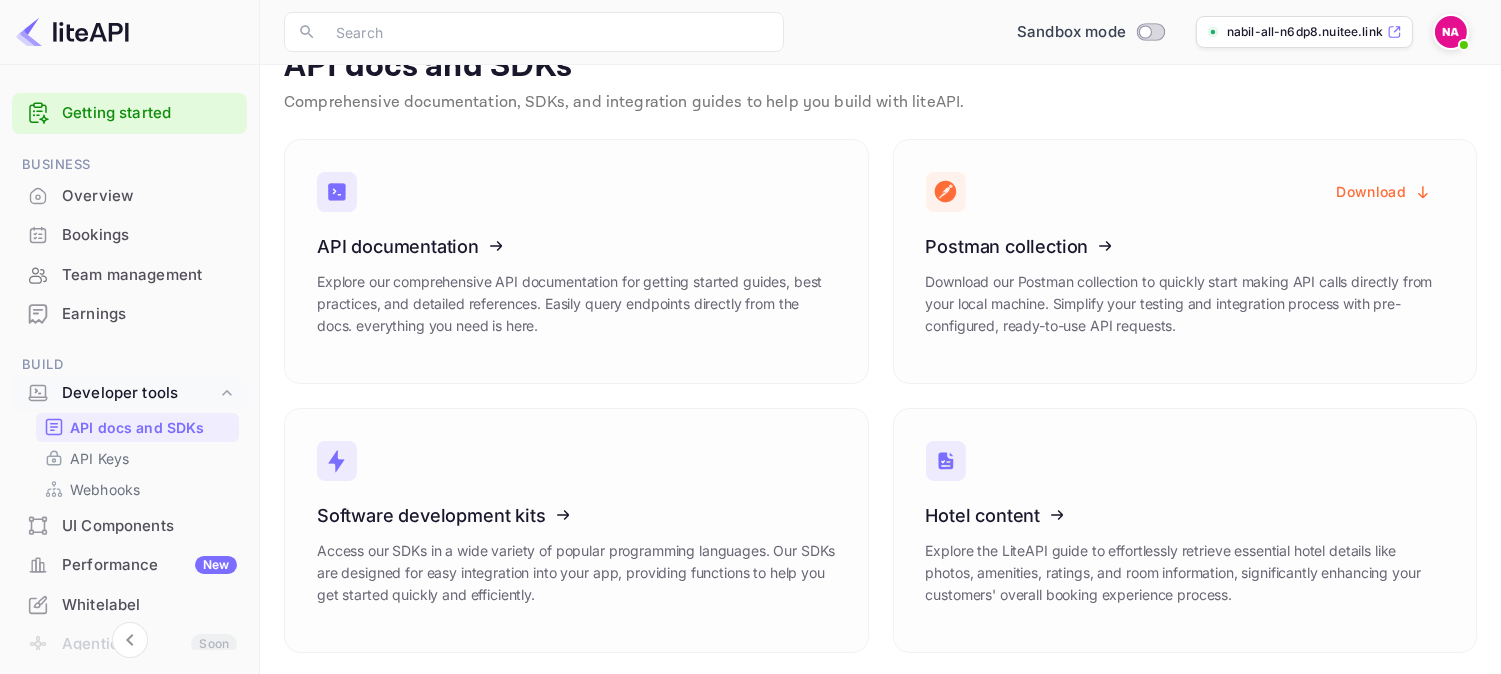 scroll, scrollTop: 46, scrollLeft: 0, axis: vertical 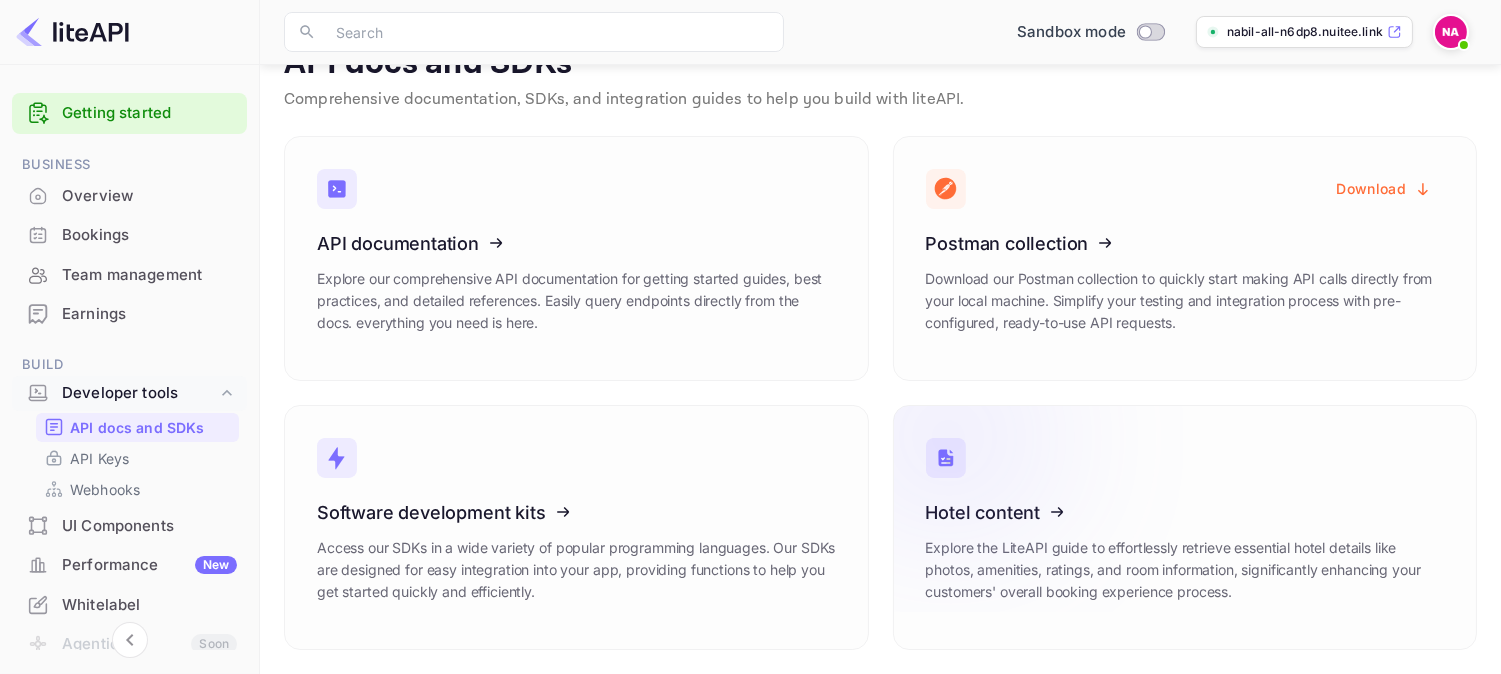 click 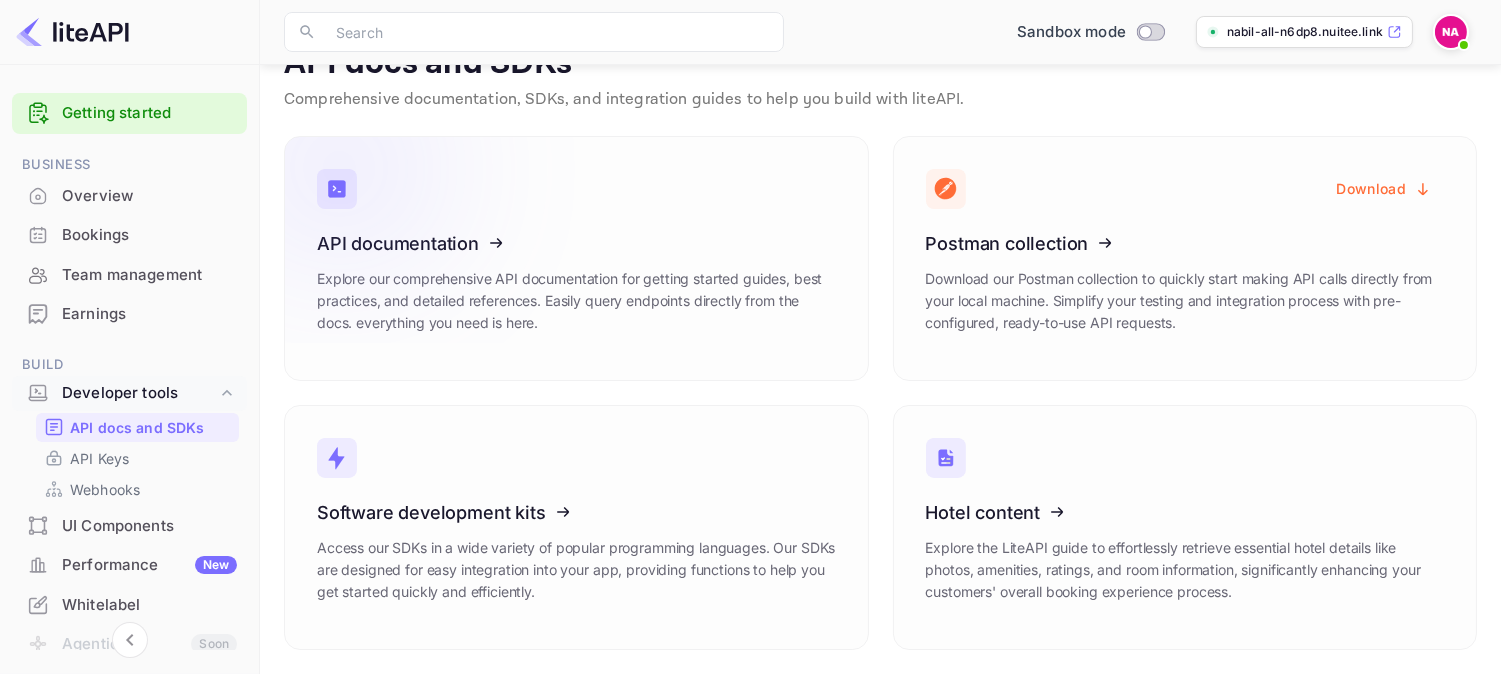 click 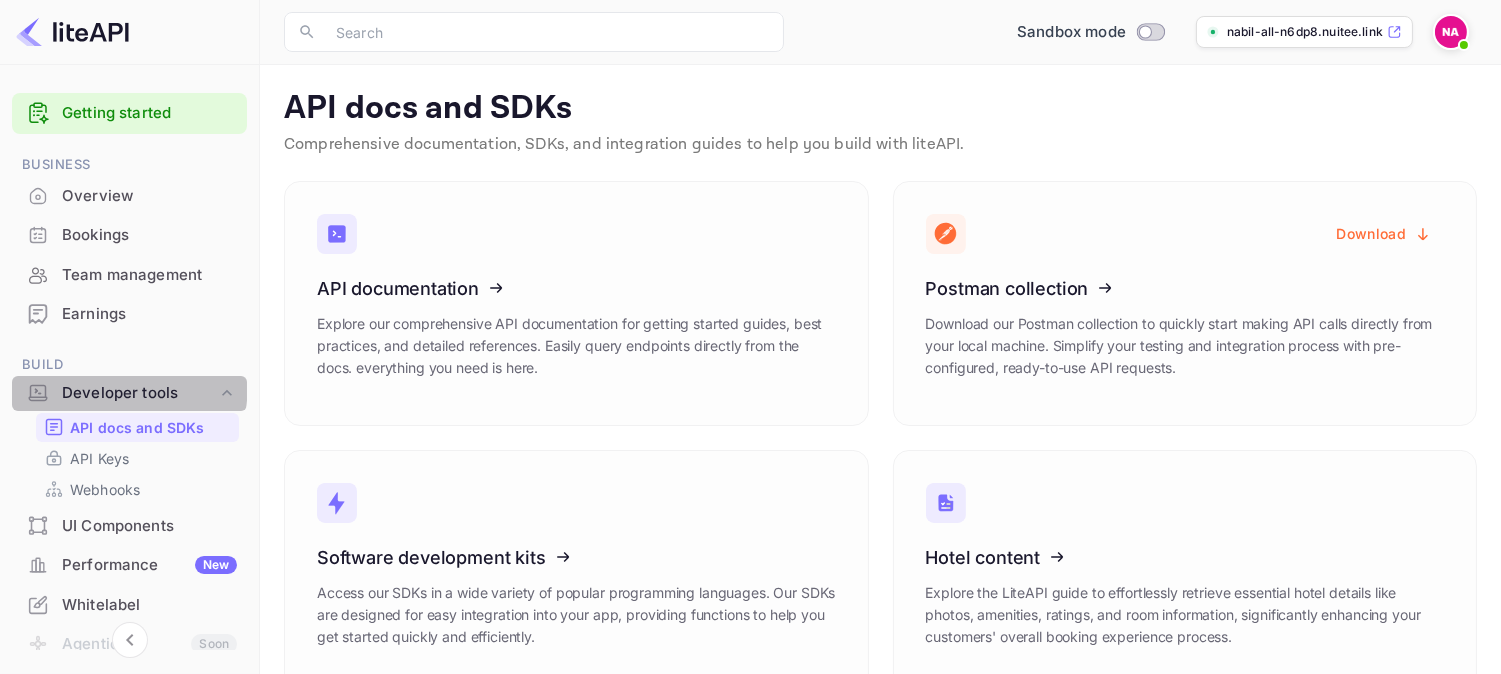 click on "Developer tools" at bounding box center [139, 393] 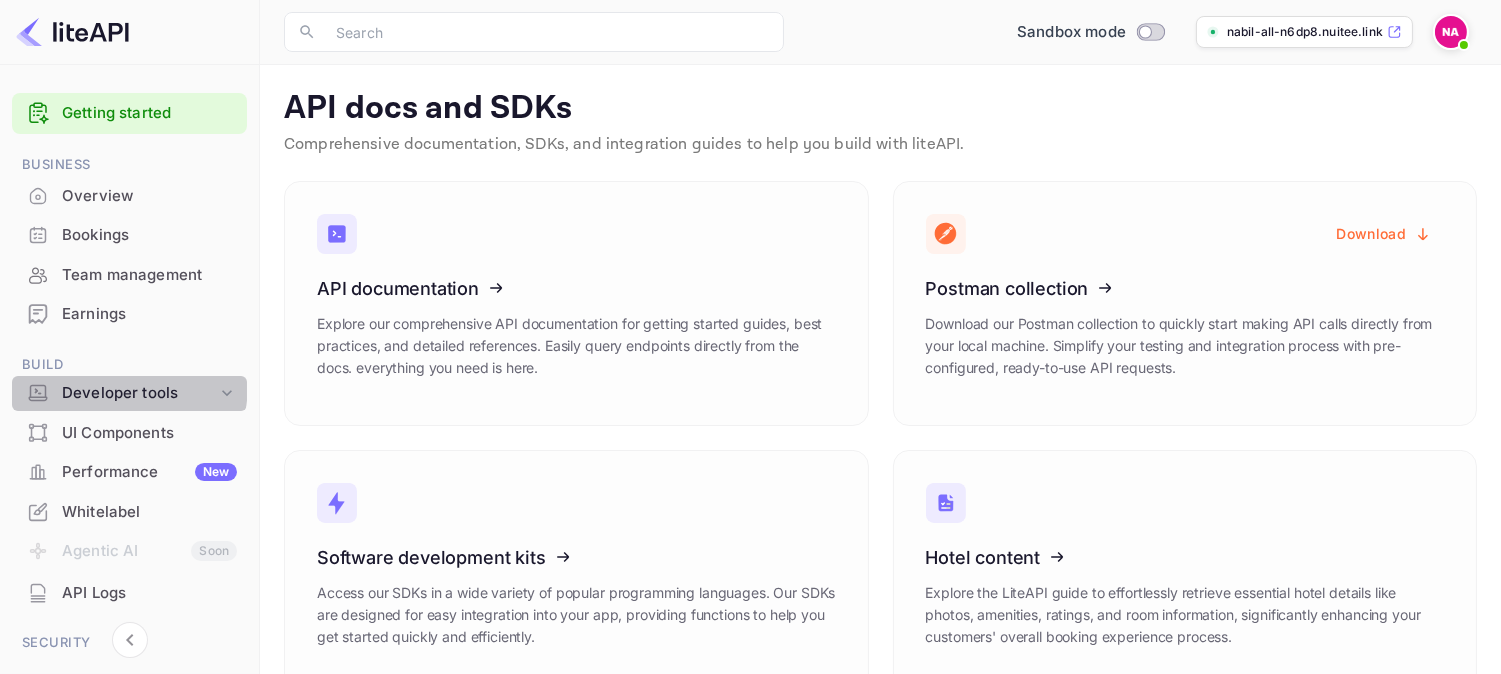 click on "Developer tools" at bounding box center (139, 393) 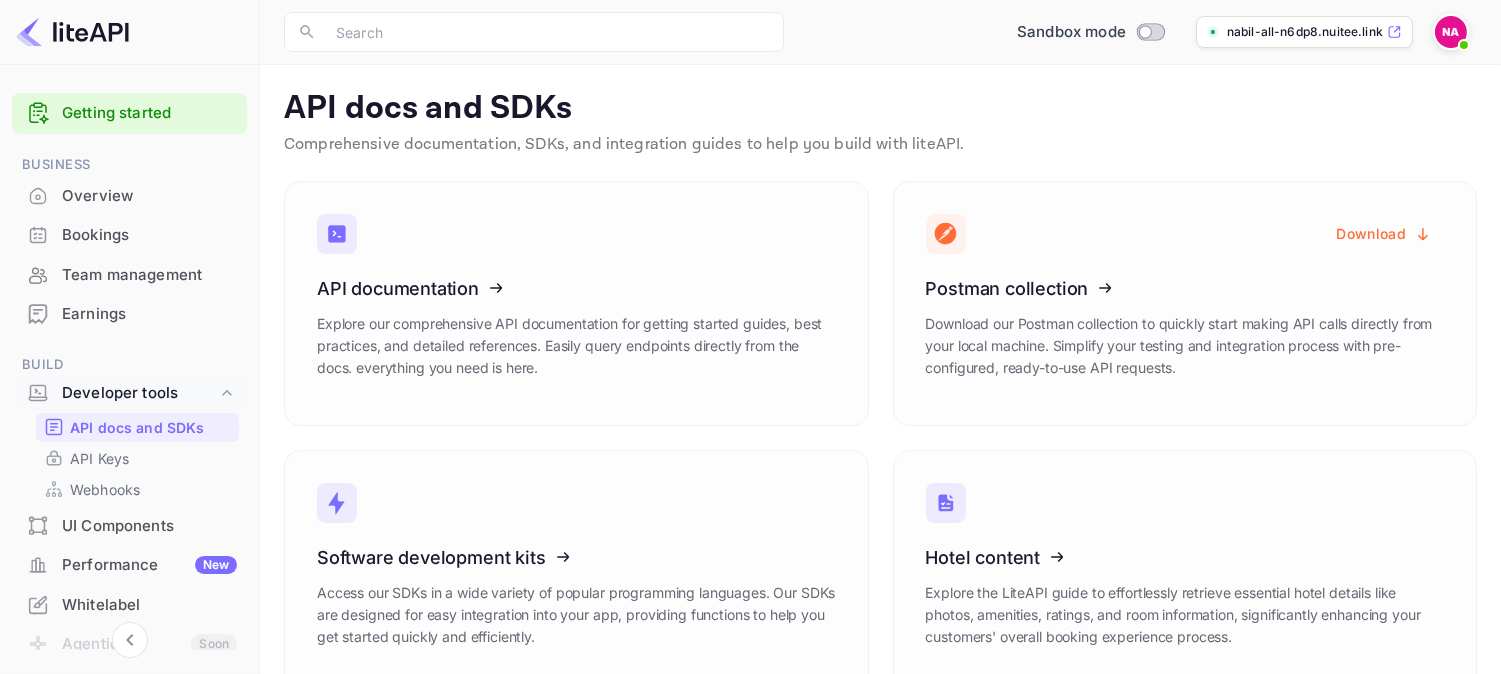 click on "API docs and SDKs" at bounding box center (137, 427) 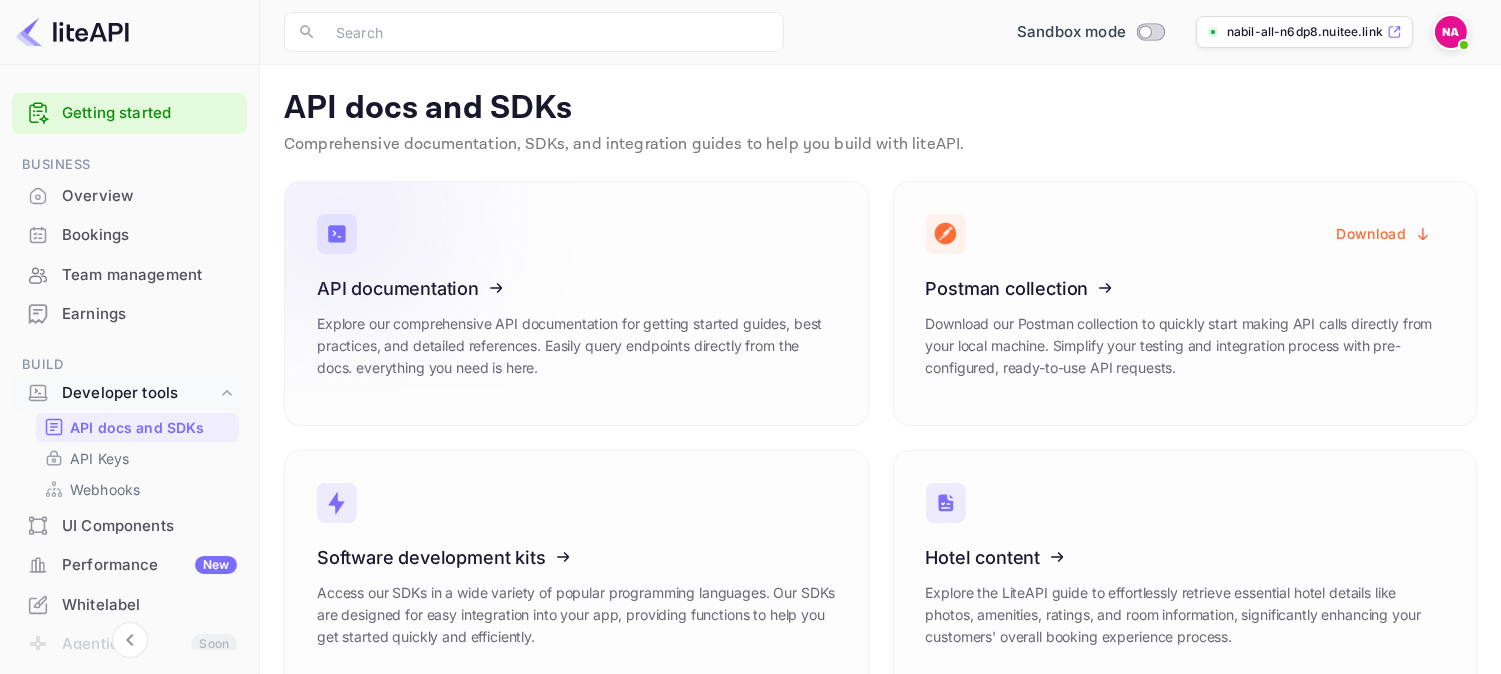 scroll, scrollTop: 46, scrollLeft: 0, axis: vertical 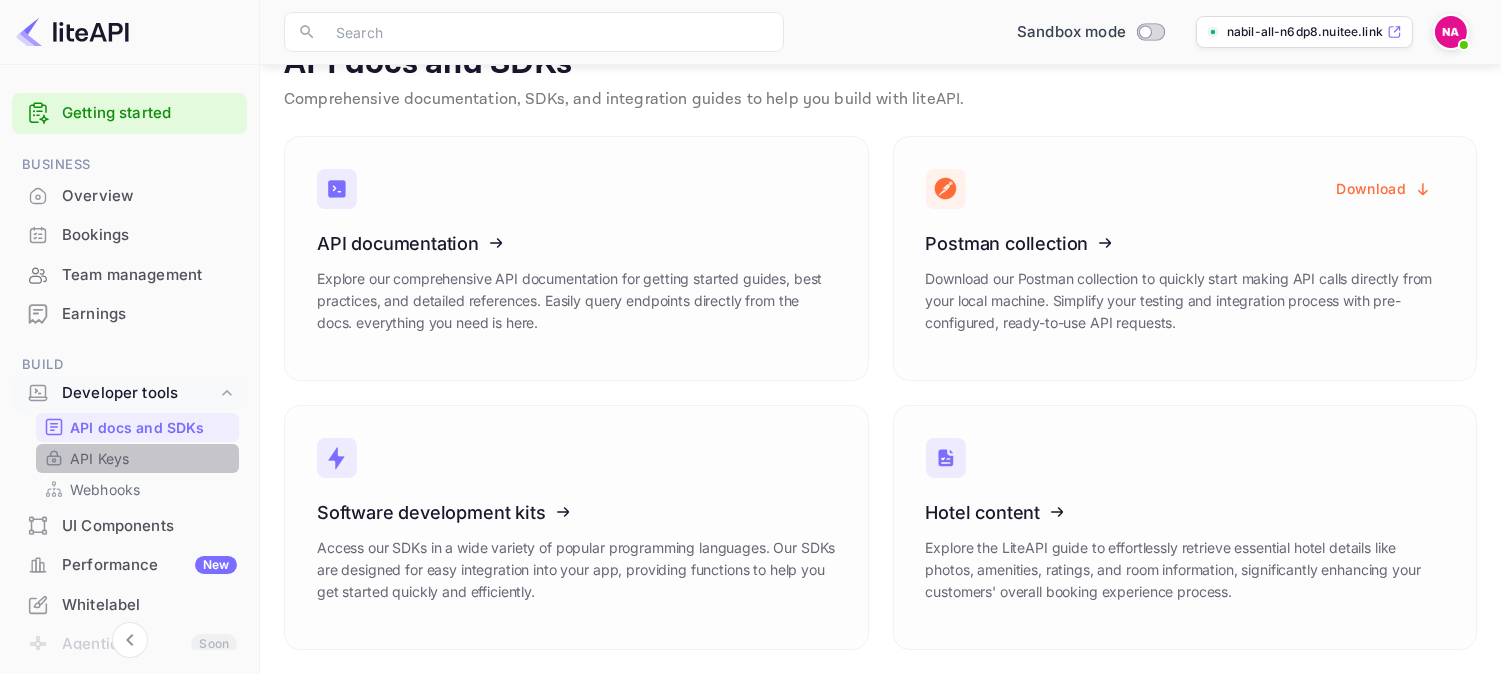 click on "API Keys" at bounding box center [137, 458] 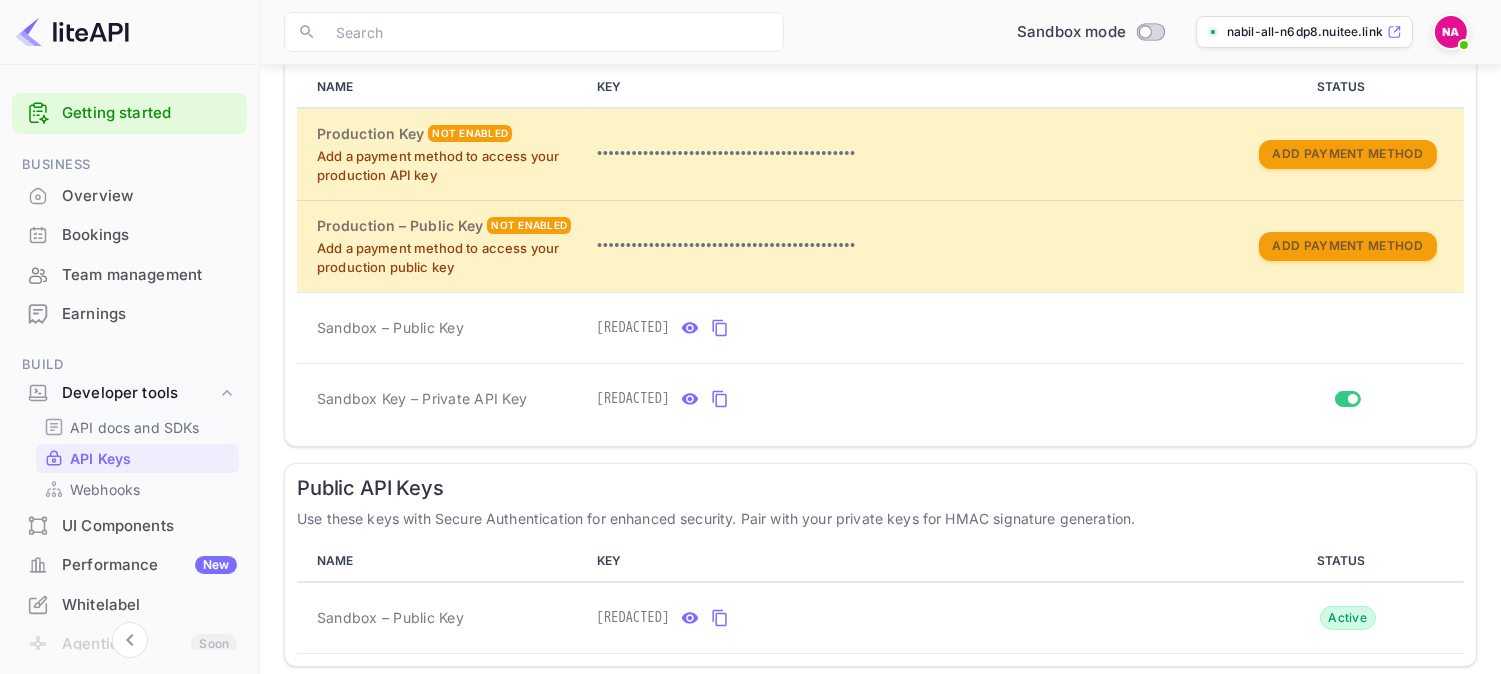 scroll, scrollTop: 282, scrollLeft: 0, axis: vertical 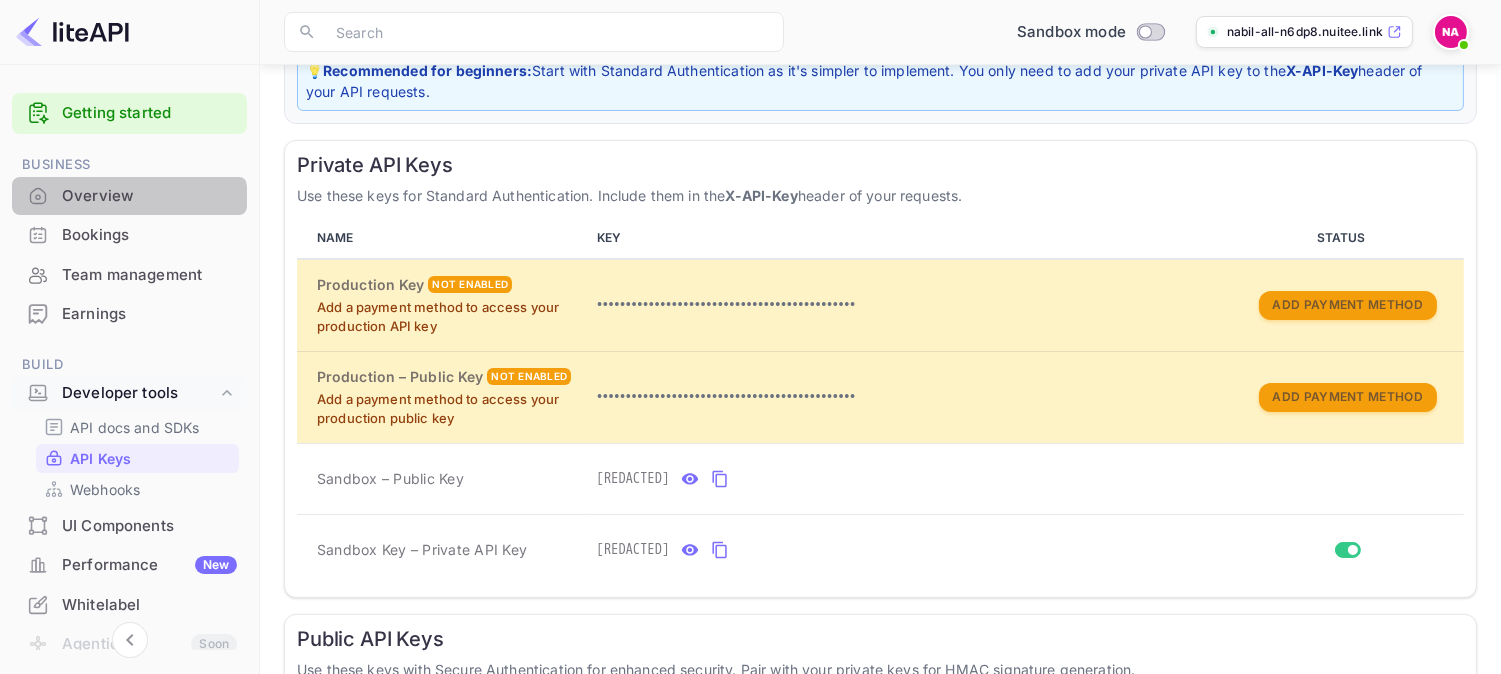 click on "Overview" at bounding box center [149, 196] 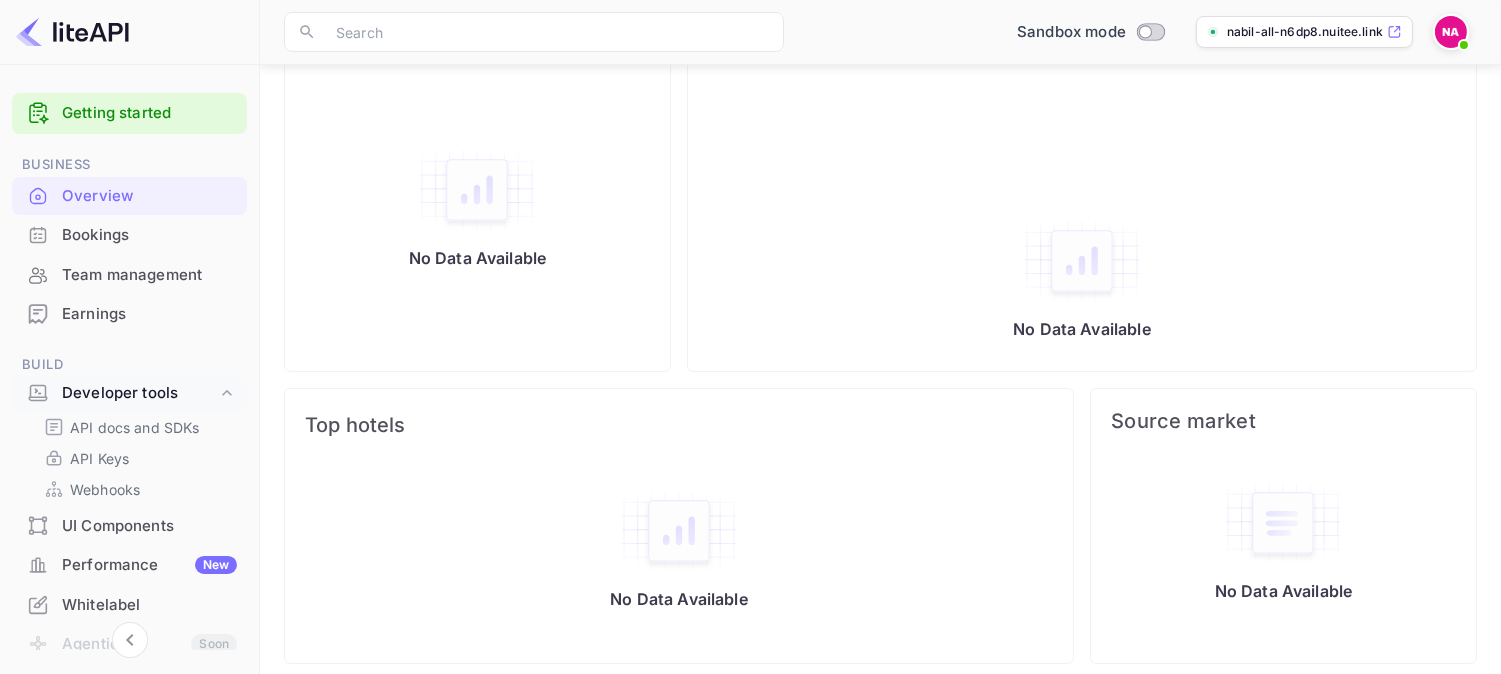 scroll, scrollTop: 908, scrollLeft: 0, axis: vertical 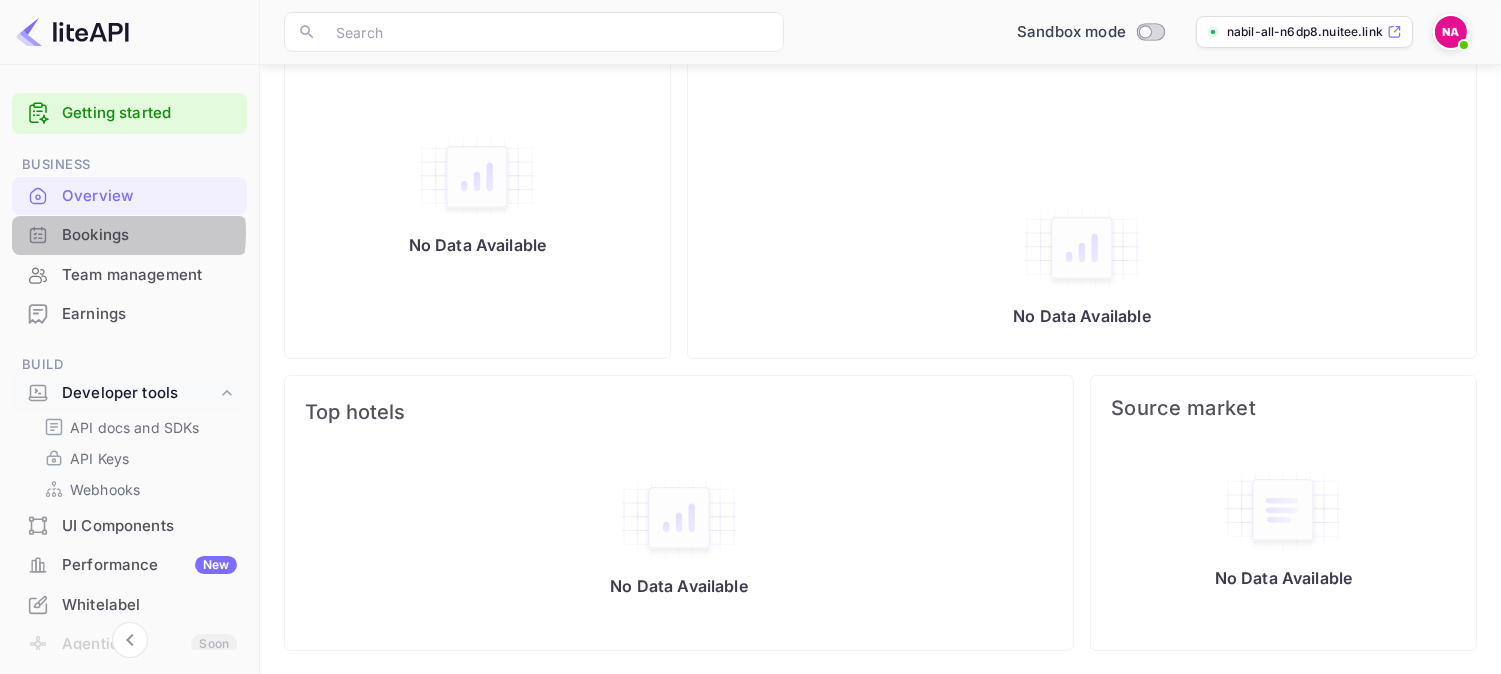 click on "Bookings" at bounding box center (149, 235) 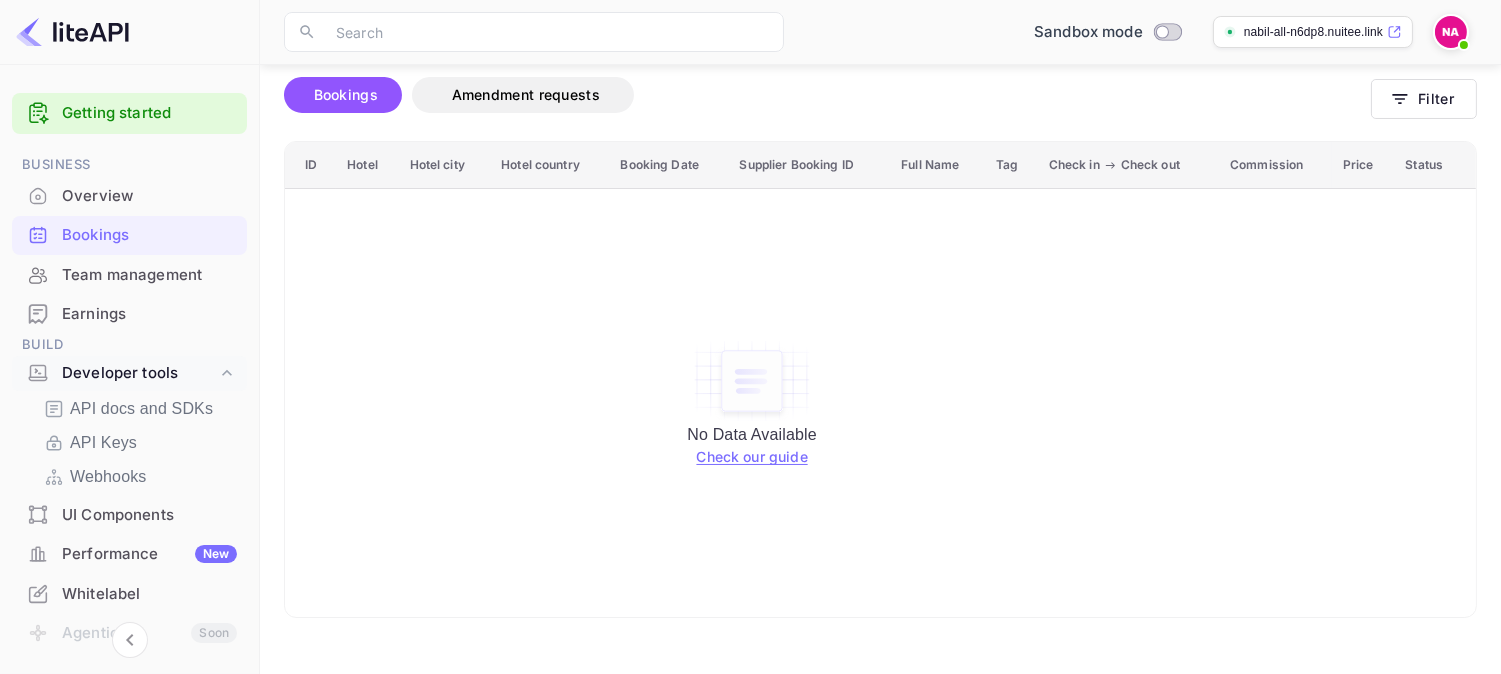 scroll, scrollTop: 112, scrollLeft: 0, axis: vertical 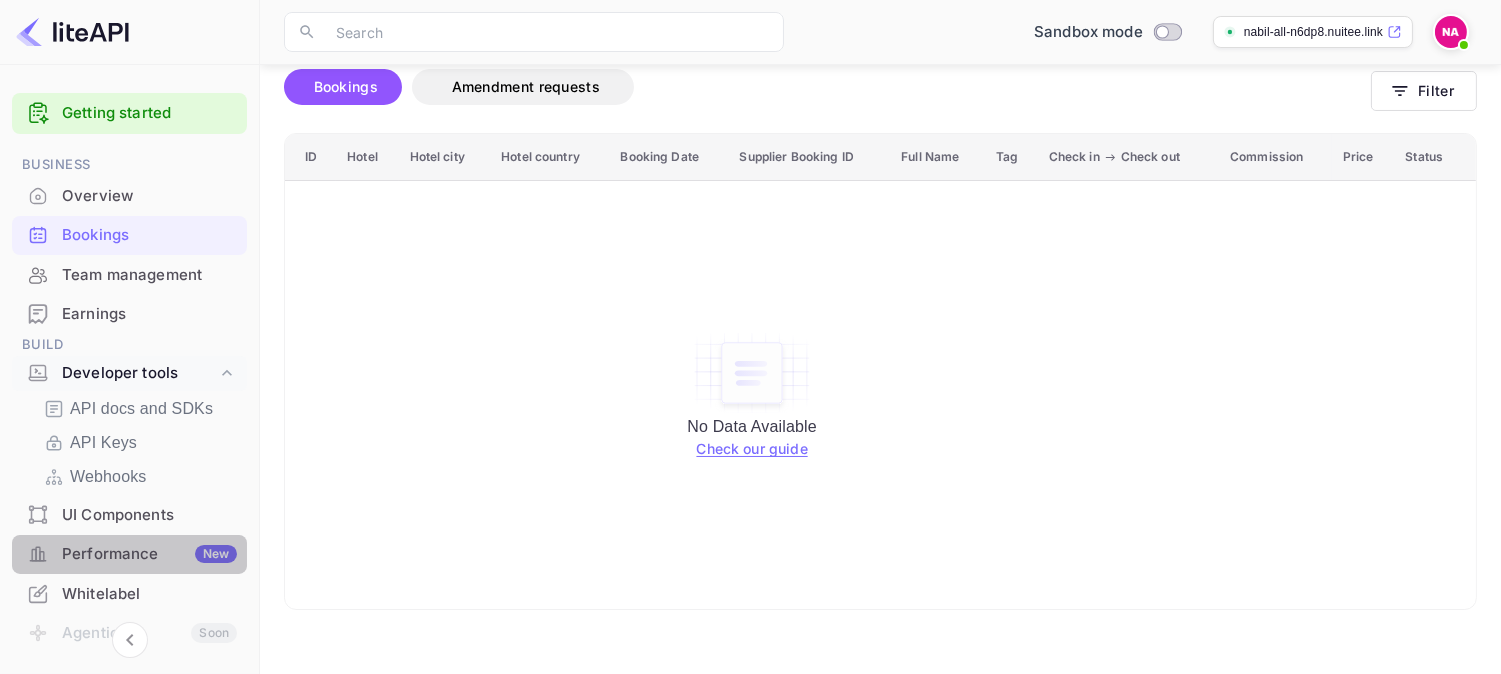 click on "Performance New" at bounding box center (149, 554) 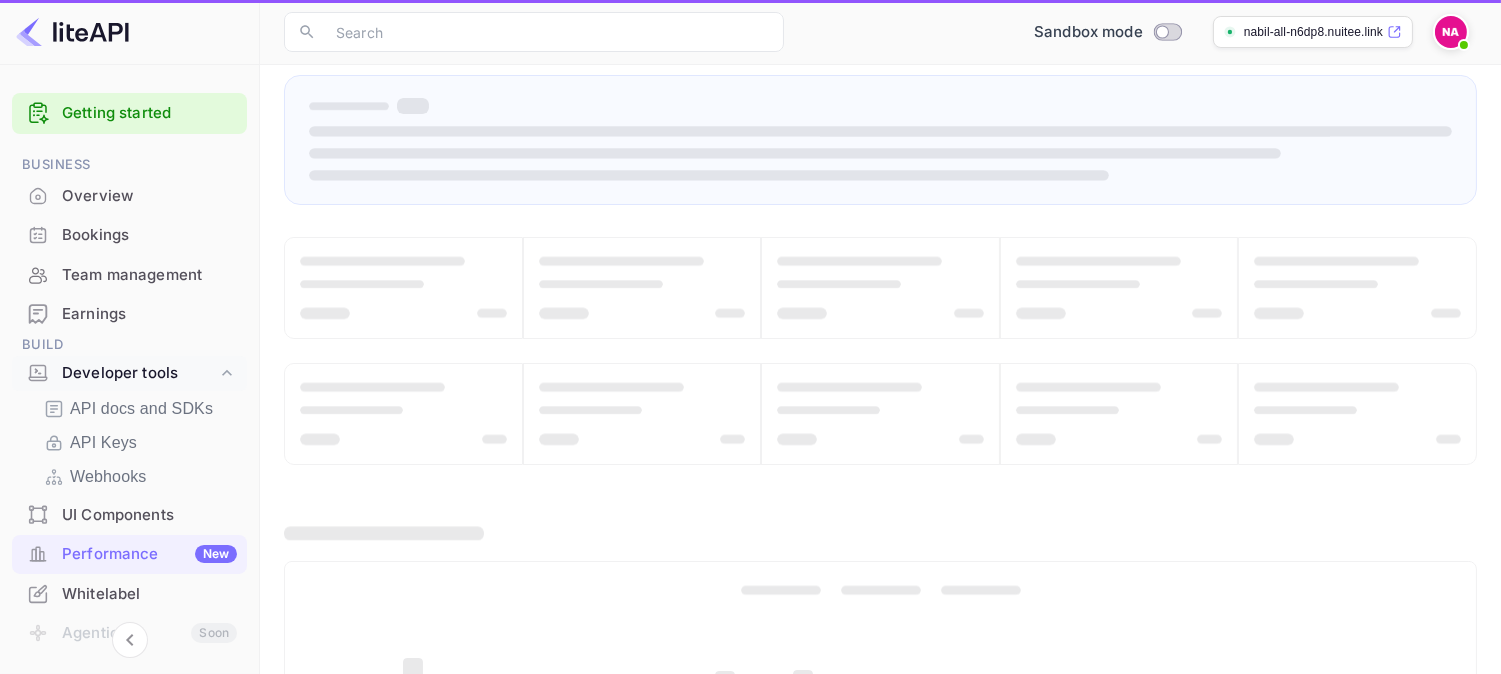 scroll, scrollTop: 0, scrollLeft: 0, axis: both 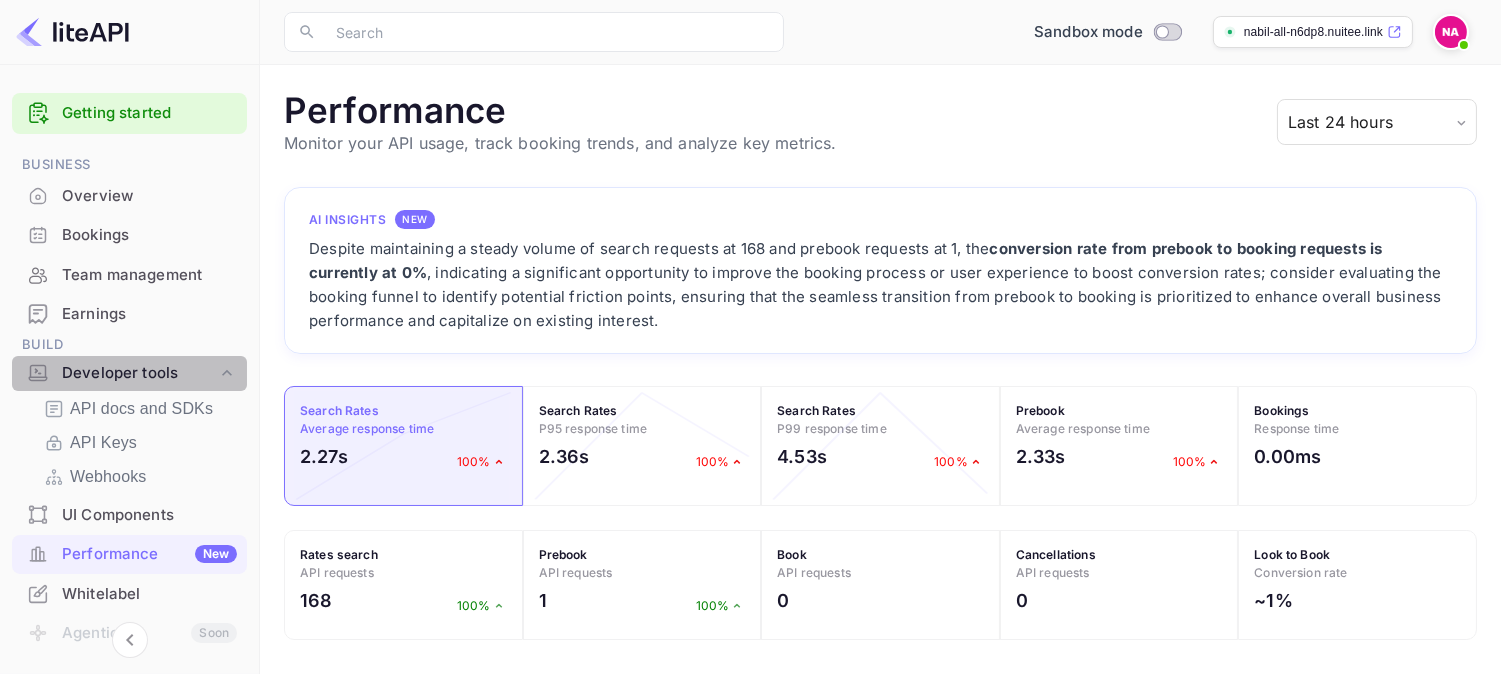 click 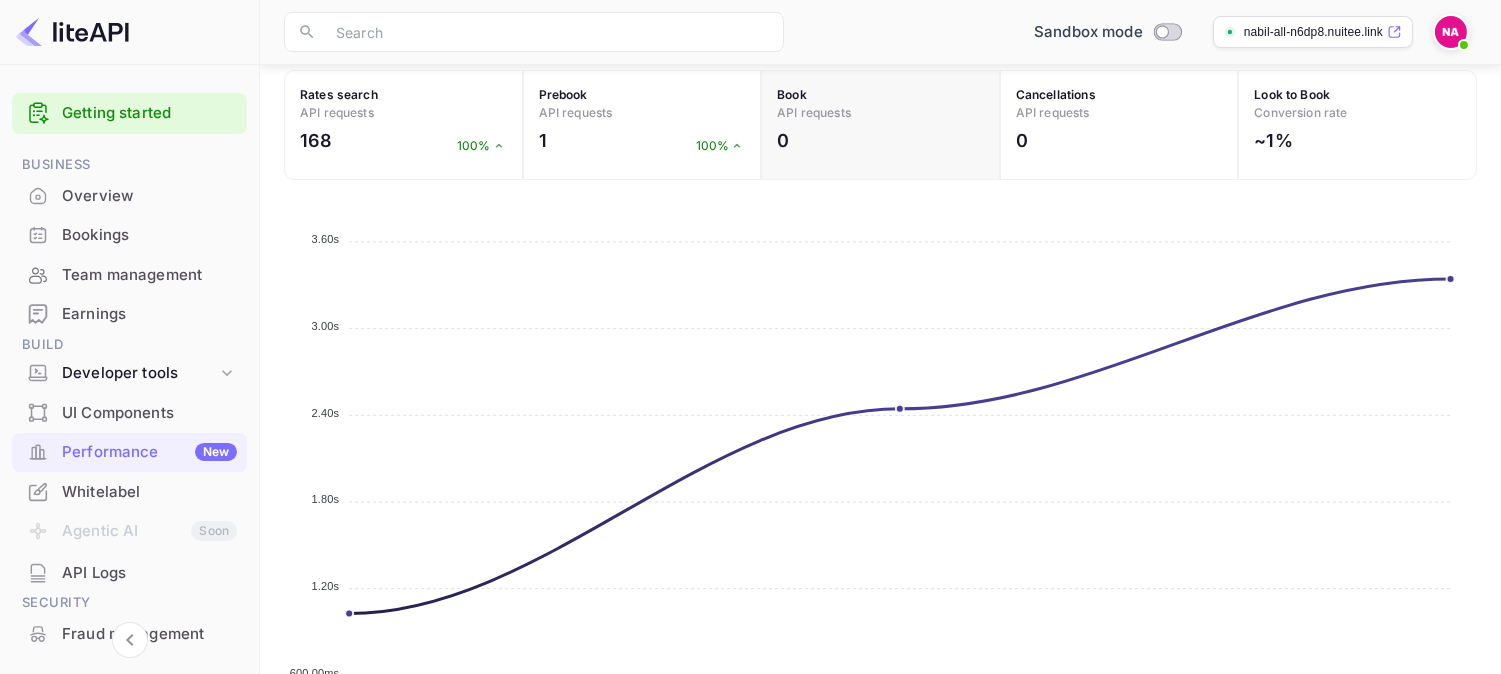 scroll, scrollTop: 536, scrollLeft: 0, axis: vertical 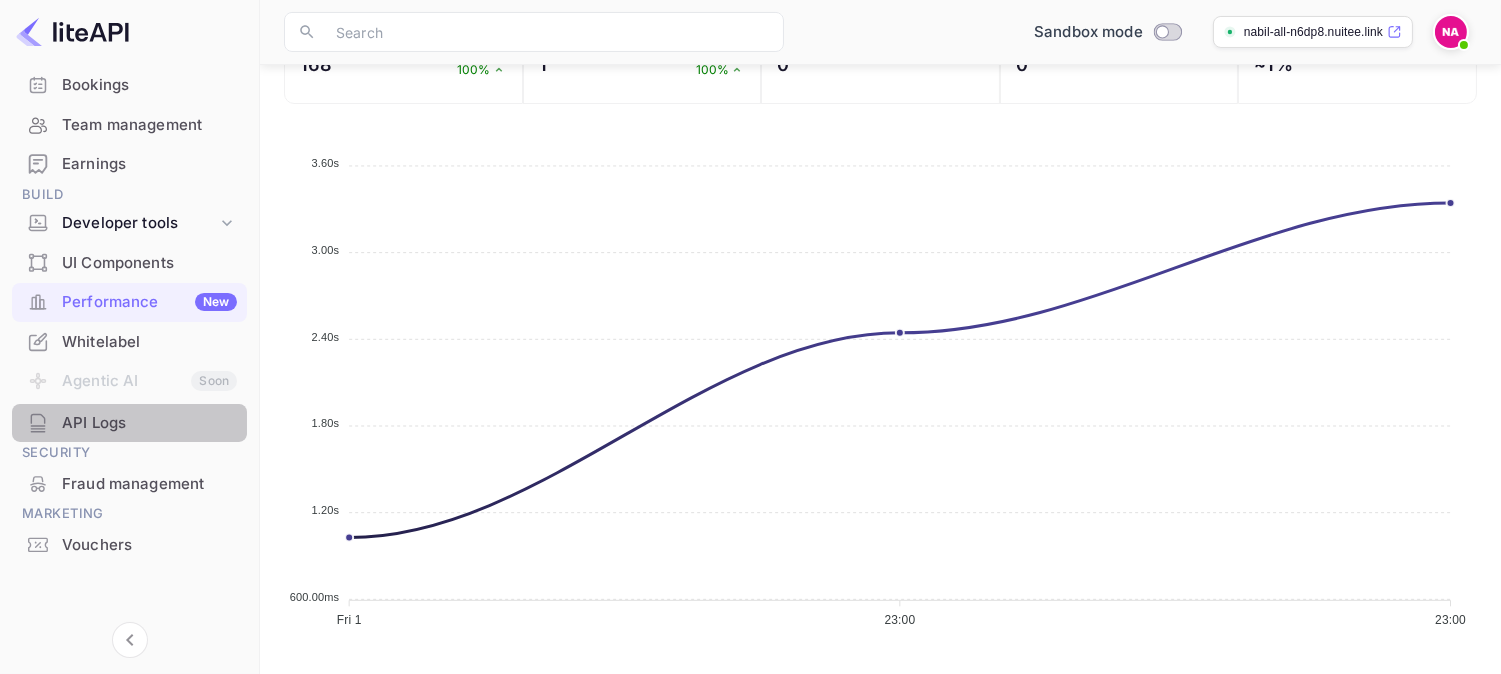 click on "API Logs" at bounding box center (149, 423) 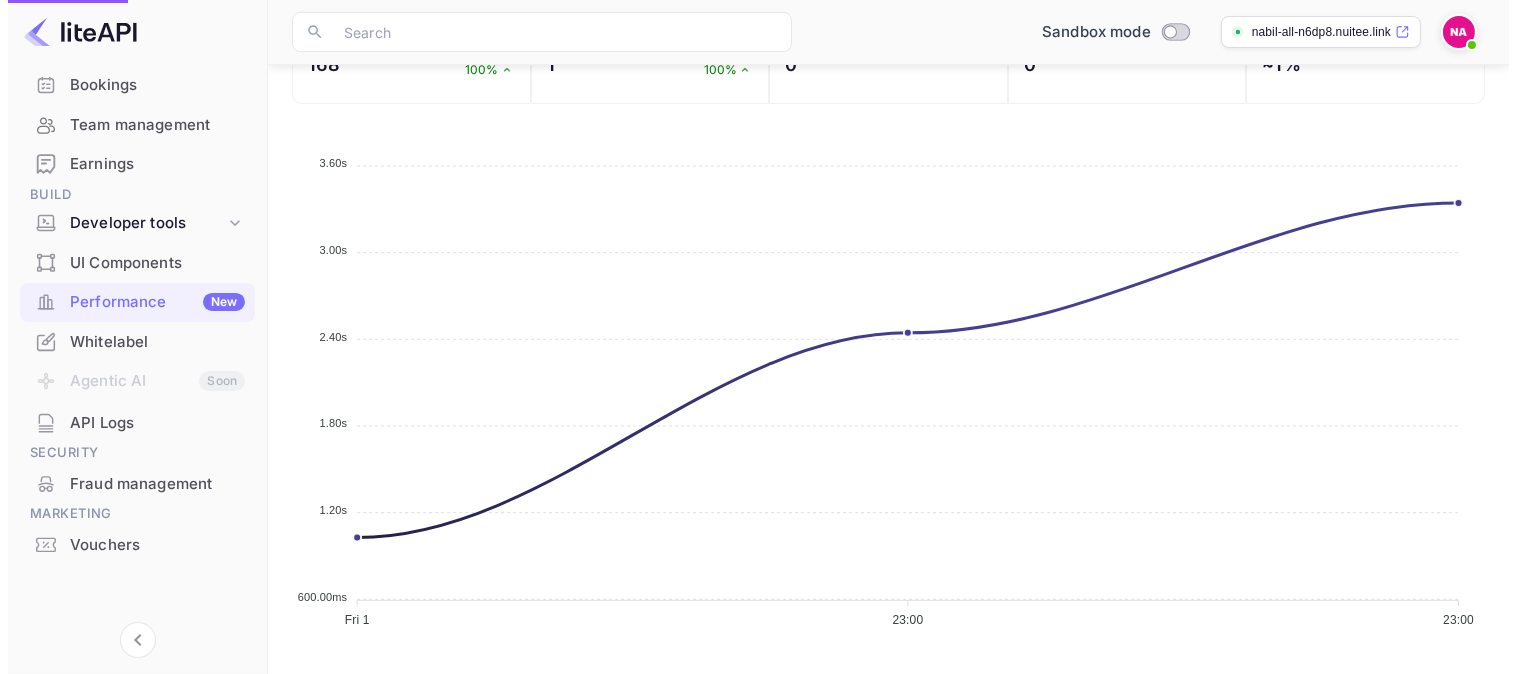 scroll, scrollTop: 0, scrollLeft: 0, axis: both 